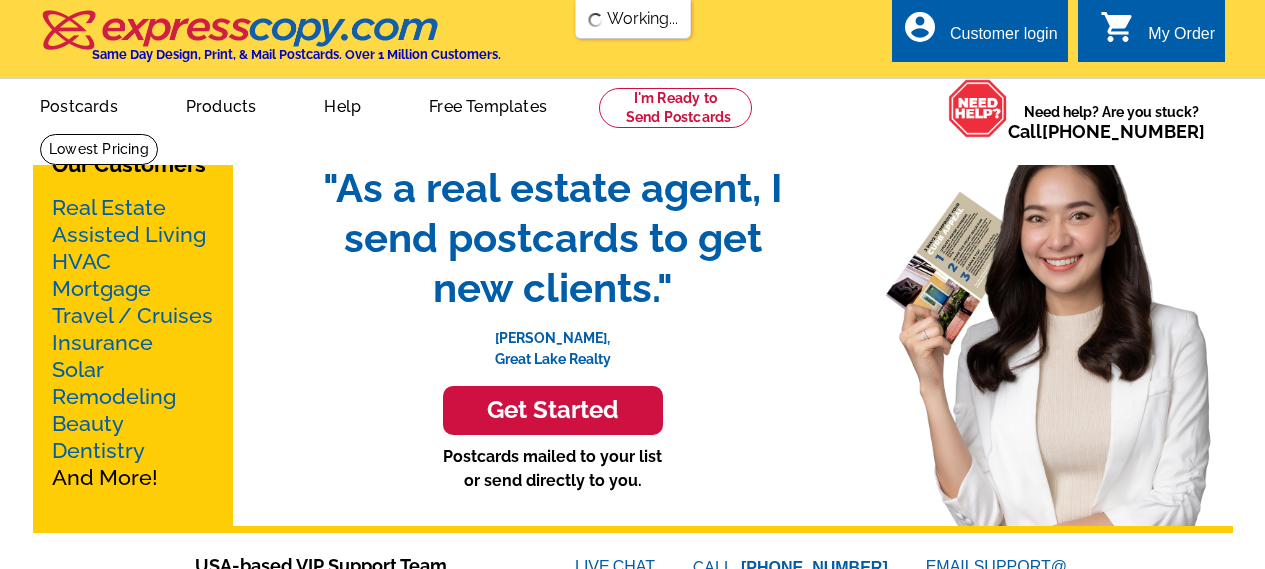 scroll, scrollTop: 0, scrollLeft: 0, axis: both 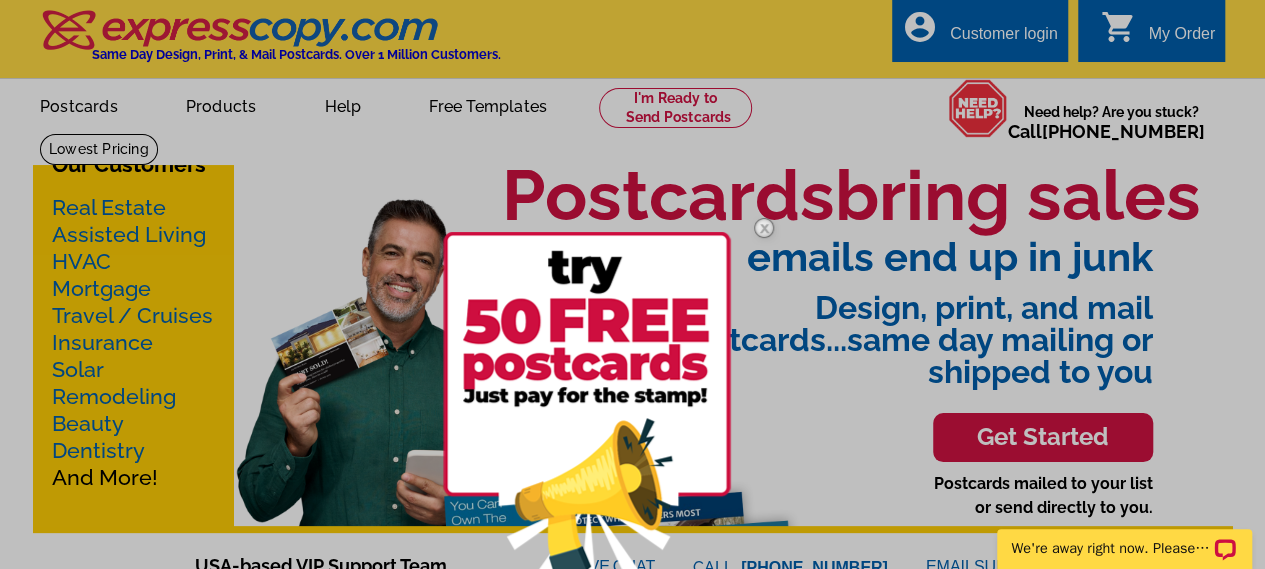 click at bounding box center [632, 284] 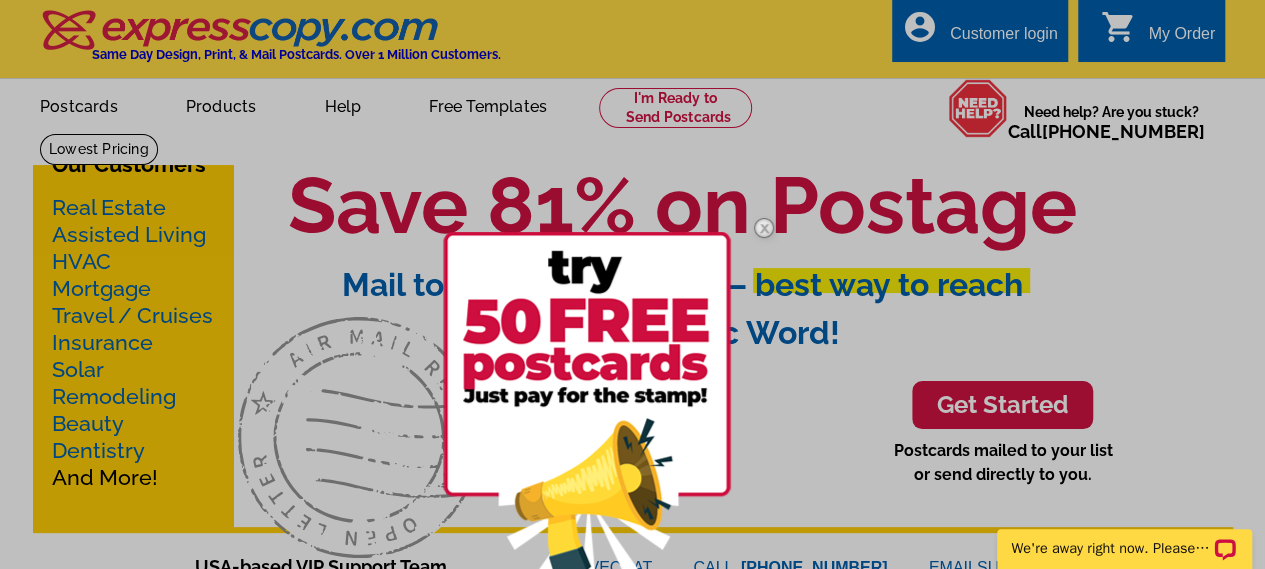 click at bounding box center (764, 228) 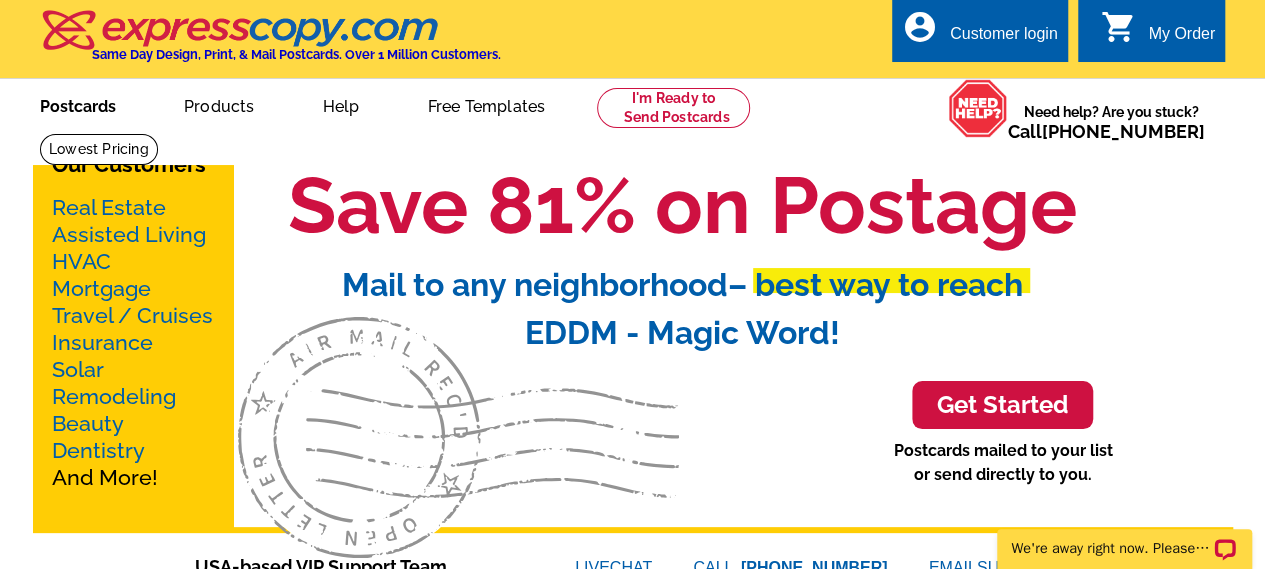 click on "Postcards" at bounding box center (78, 104) 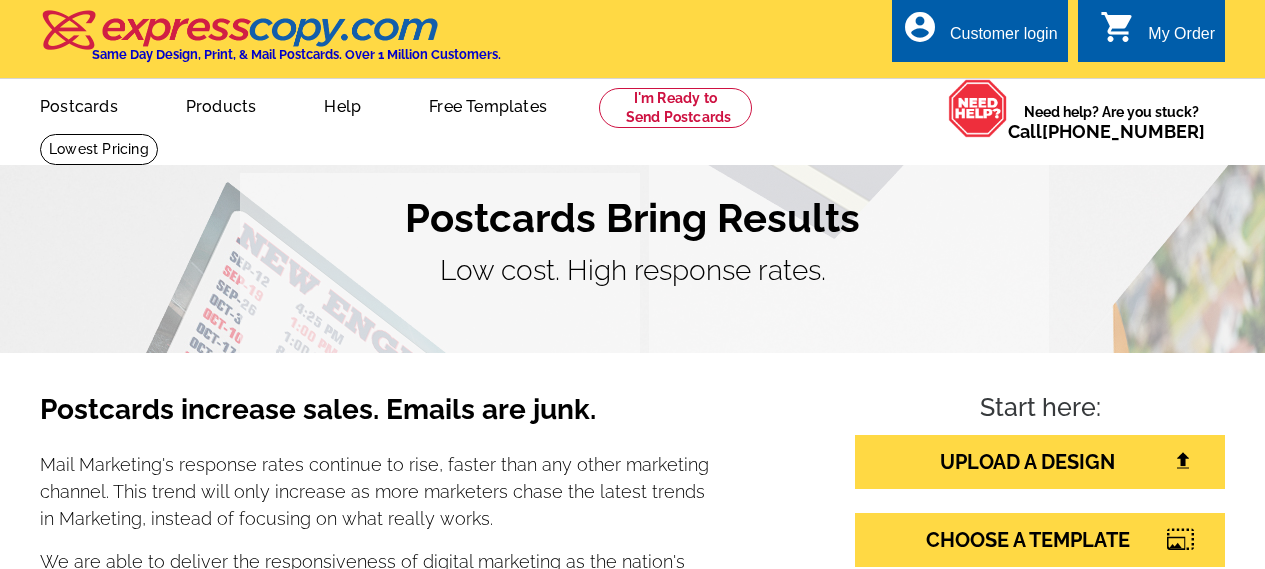 scroll, scrollTop: 0, scrollLeft: 0, axis: both 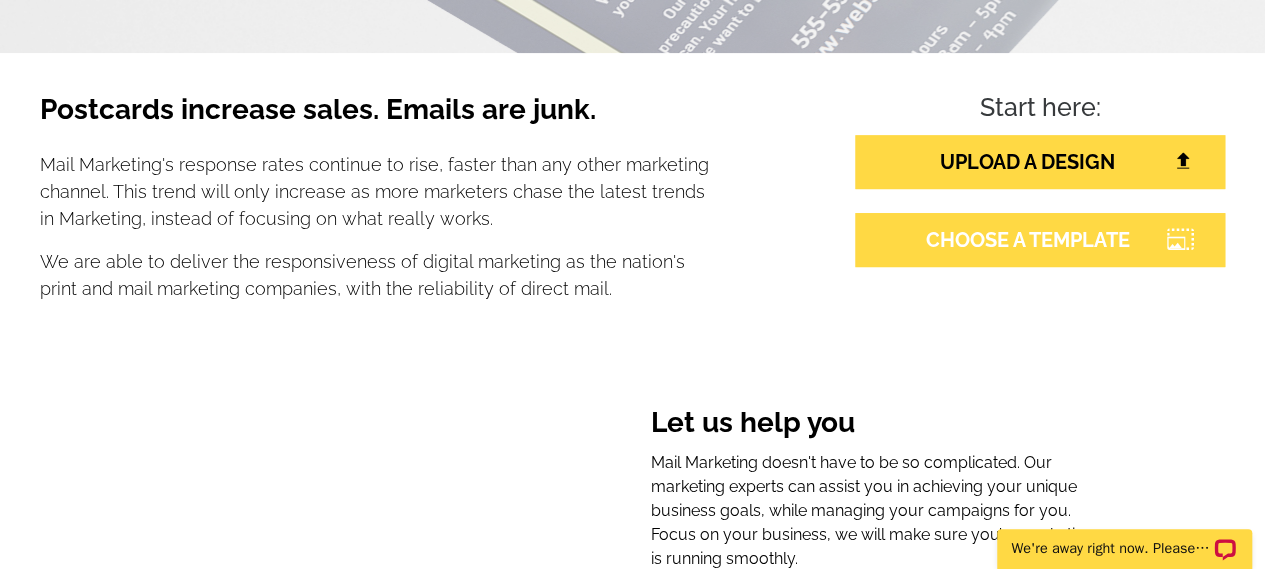 click on "CHOOSE
A TEMPLATE" at bounding box center (1040, 240) 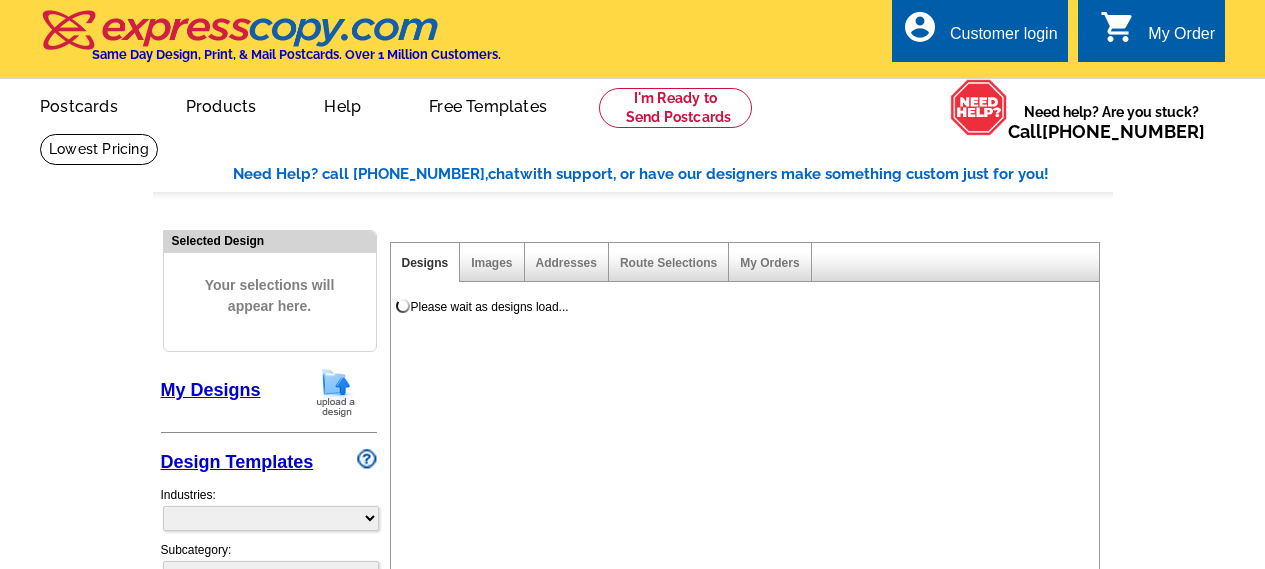 scroll, scrollTop: 0, scrollLeft: 0, axis: both 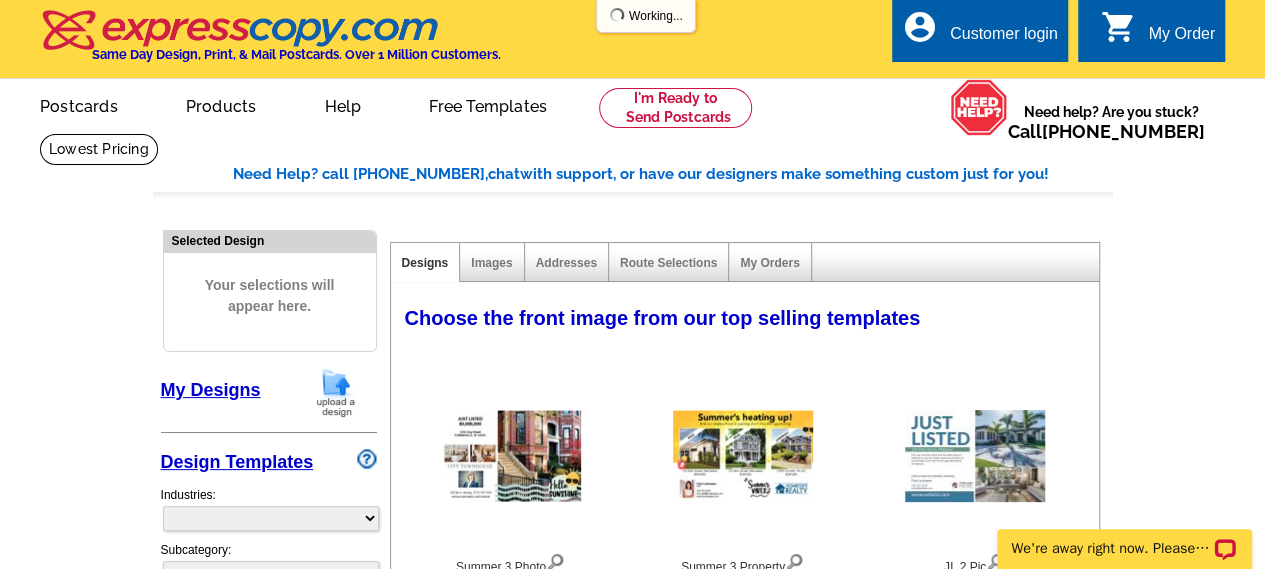 select on "785" 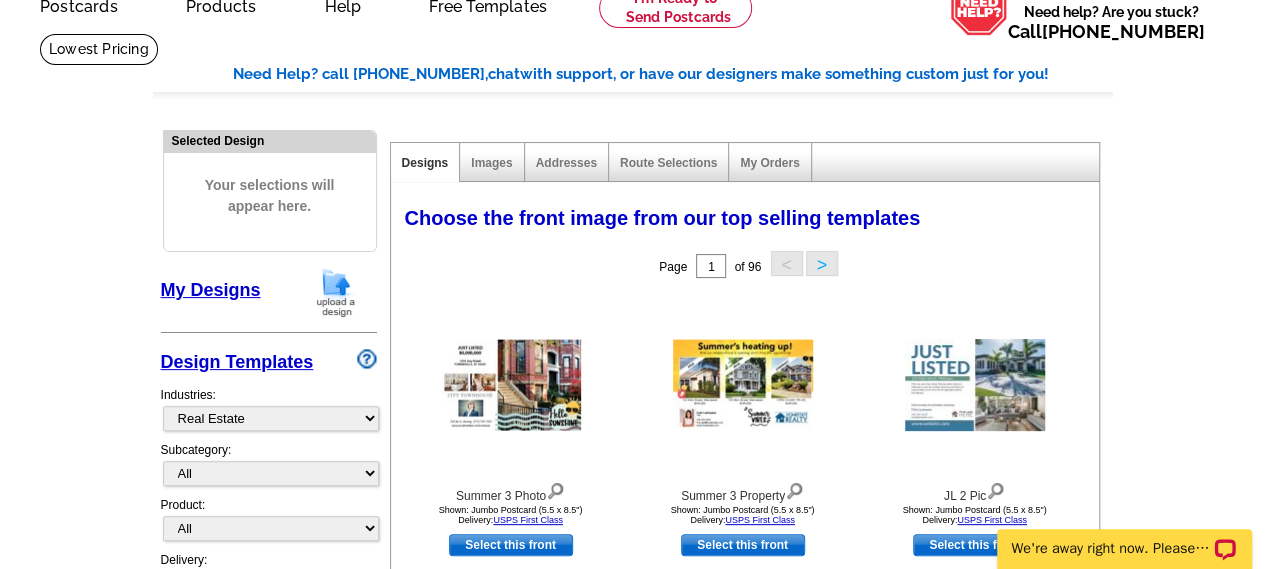 scroll, scrollTop: 200, scrollLeft: 0, axis: vertical 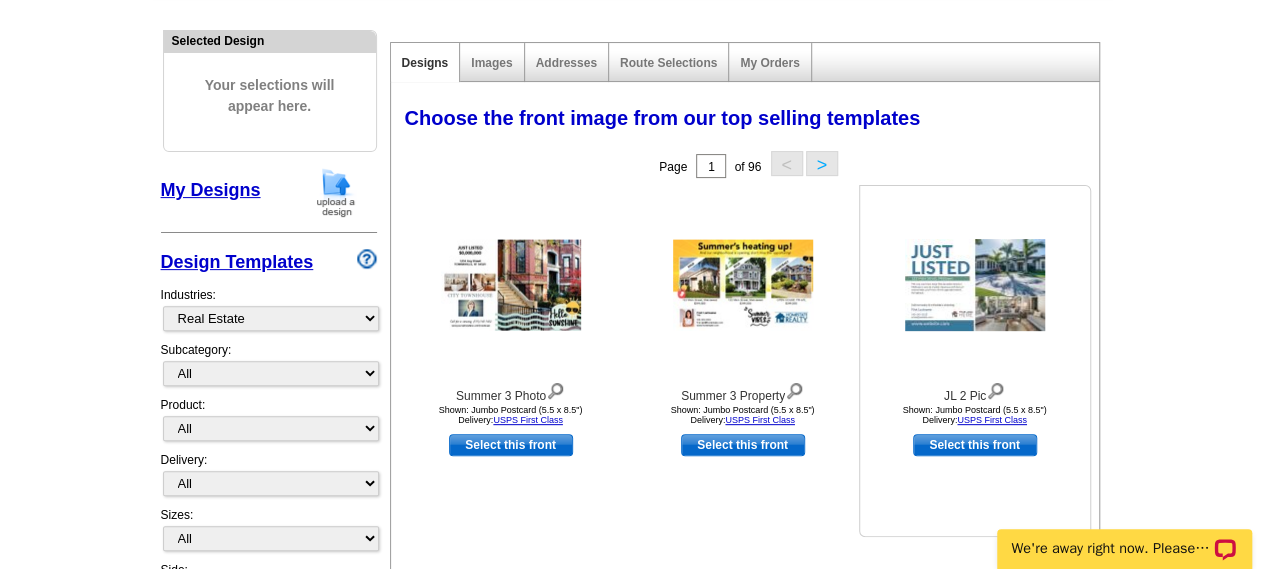 click on "Select this front" at bounding box center [975, 445] 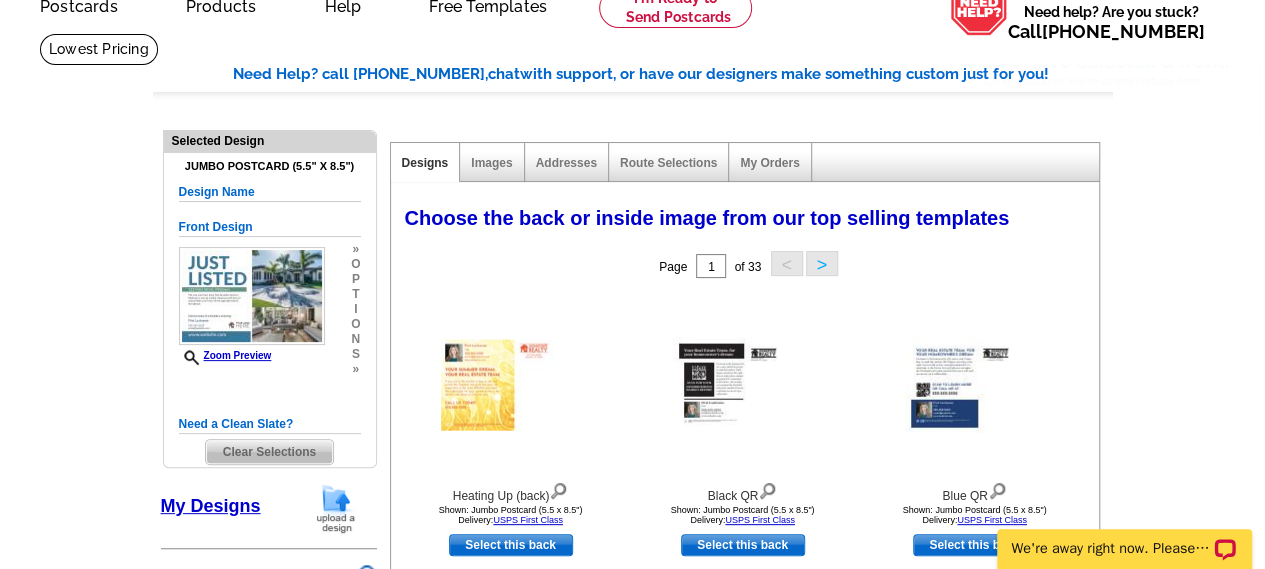 scroll, scrollTop: 200, scrollLeft: 0, axis: vertical 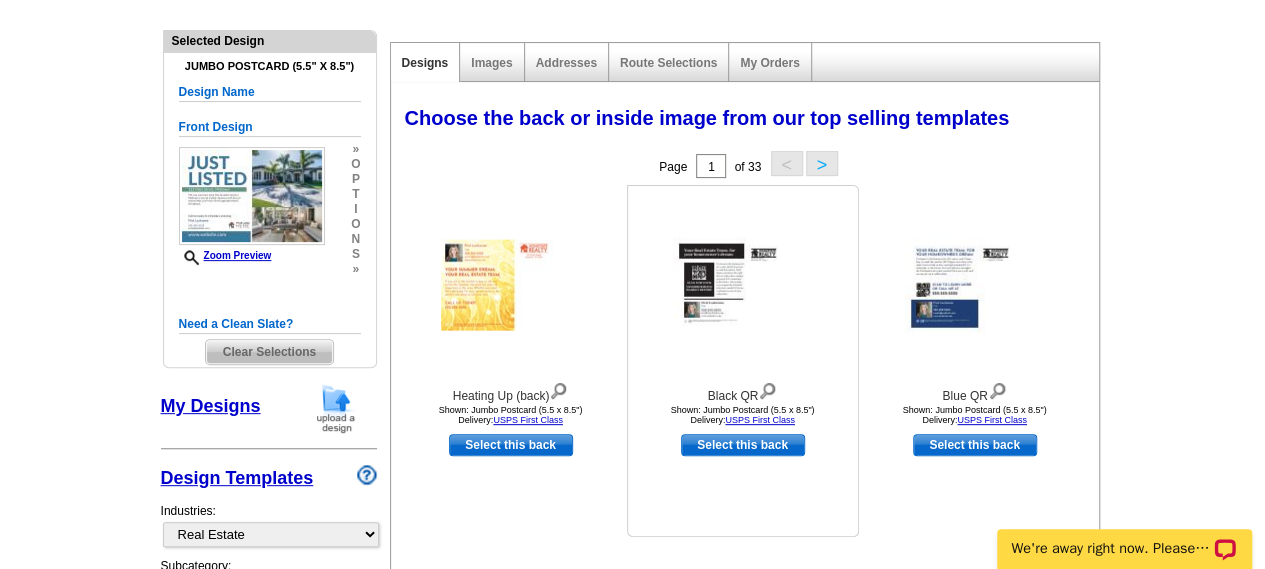 click on "Select this back" at bounding box center (743, 445) 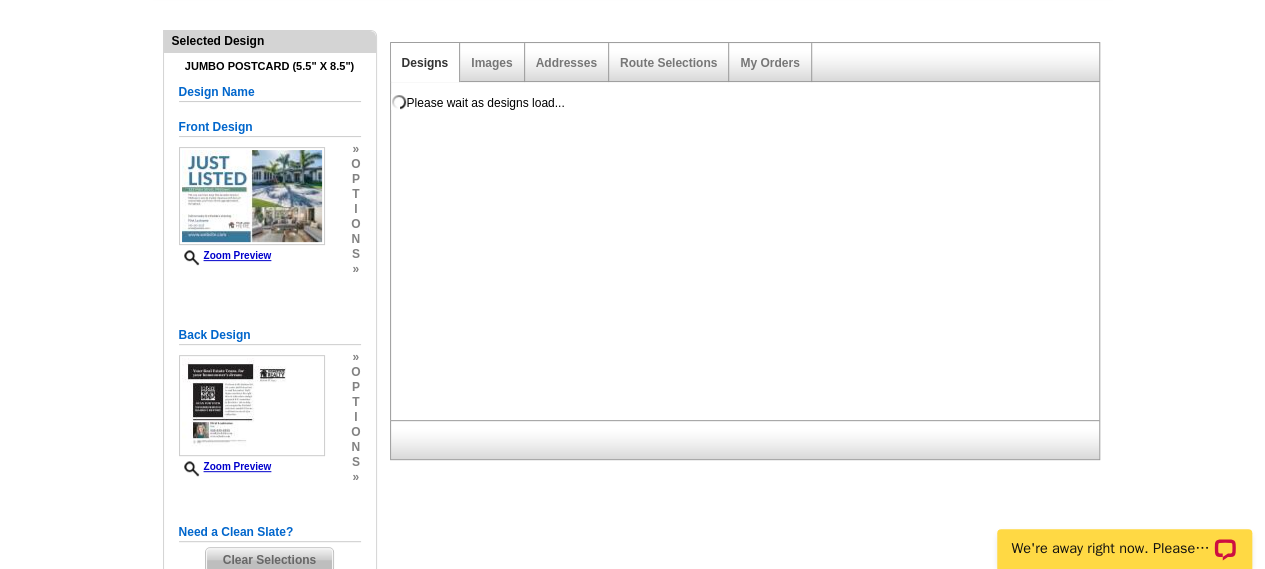 scroll, scrollTop: 0, scrollLeft: 0, axis: both 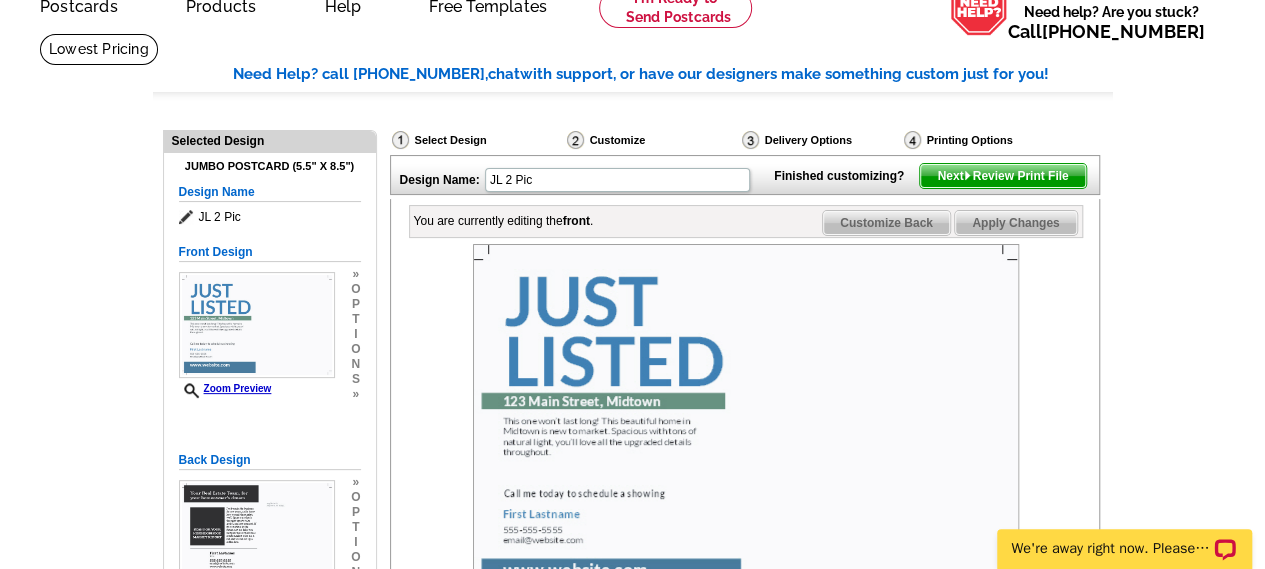 click on "Next   Review Print File" at bounding box center (1002, 176) 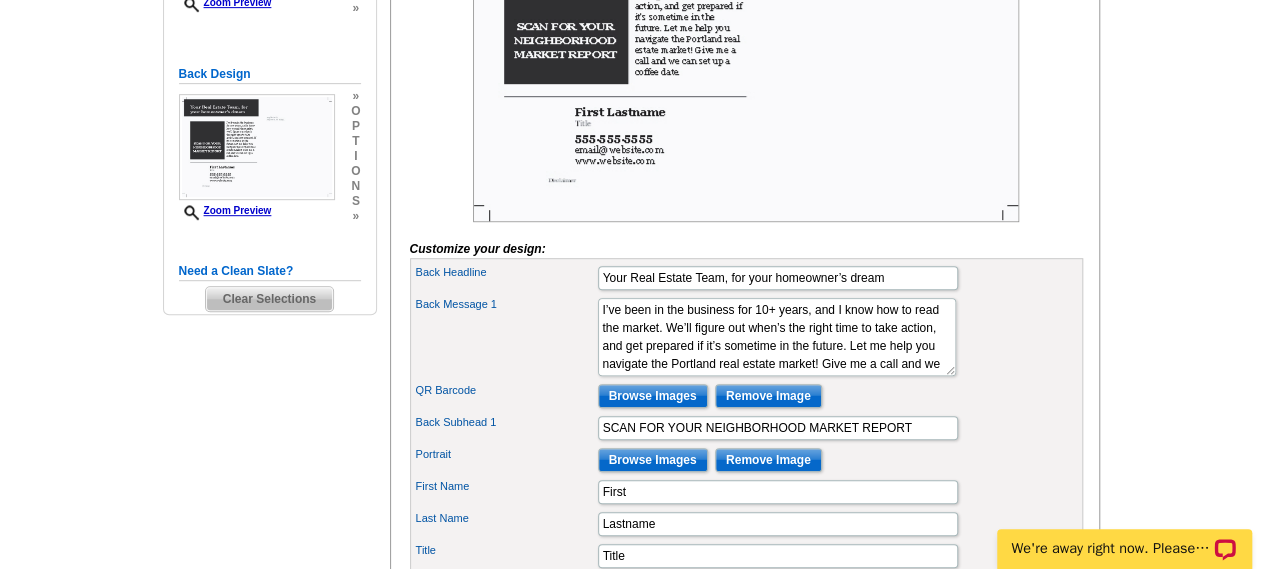 scroll, scrollTop: 300, scrollLeft: 0, axis: vertical 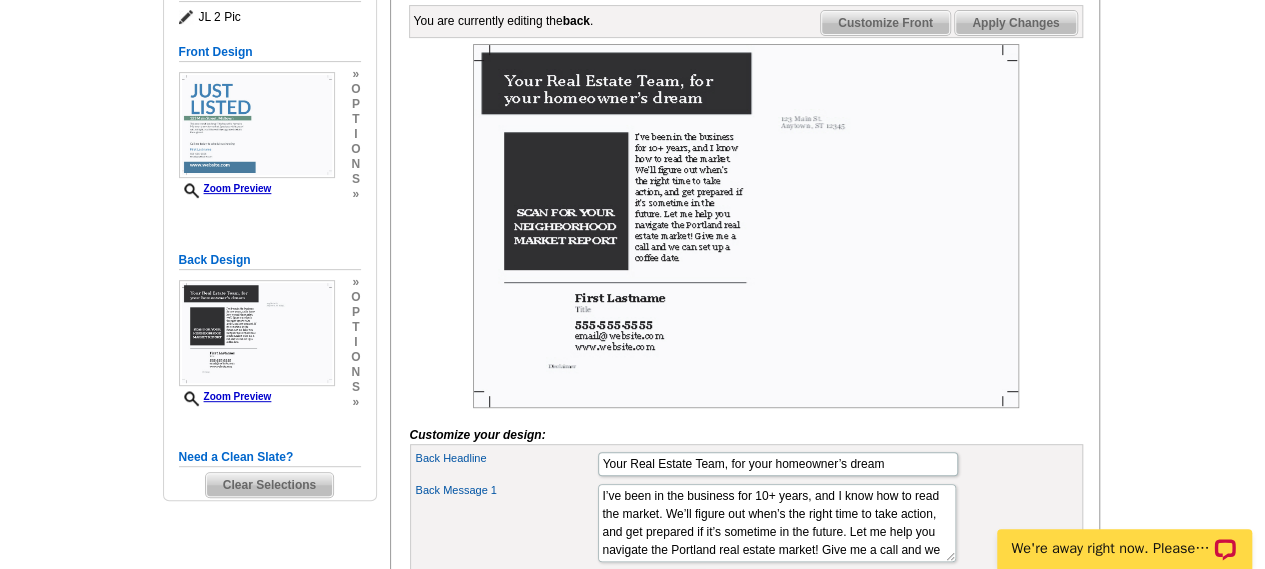 click on "Next   Review Print File" at bounding box center (1002, -24) 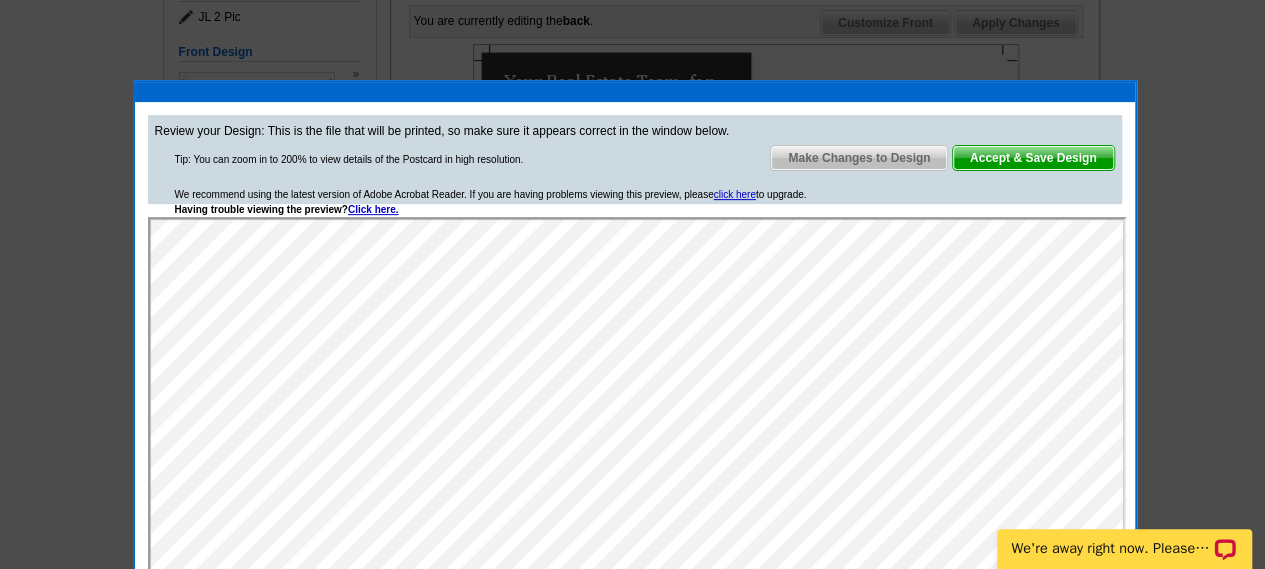 scroll, scrollTop: 0, scrollLeft: 0, axis: both 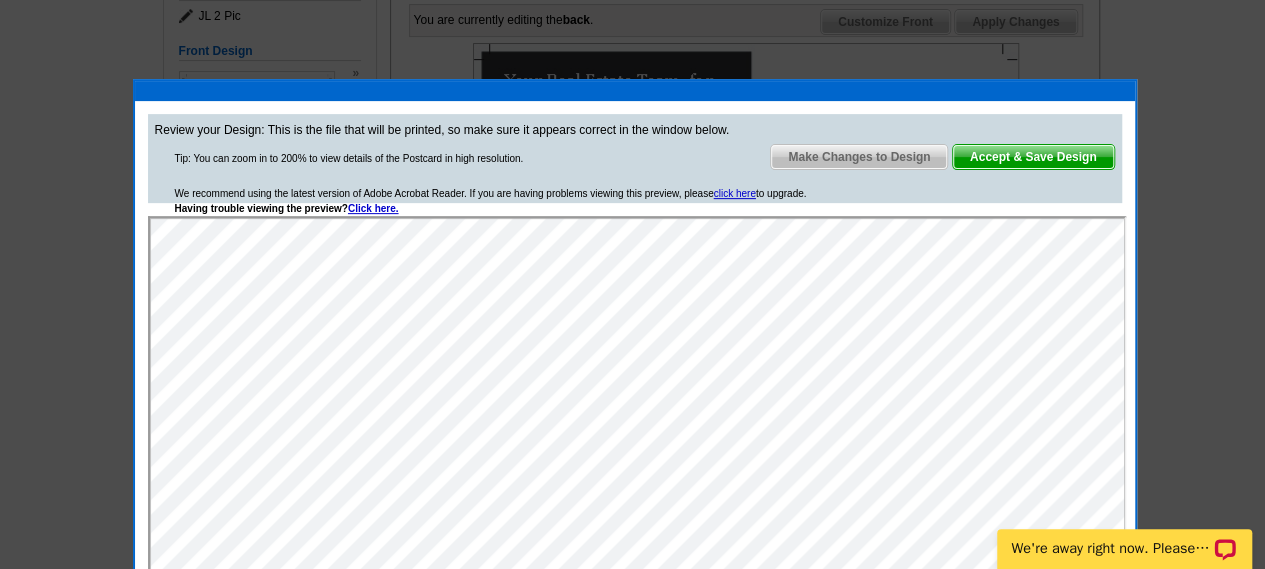 click on "Accept & Save Design" at bounding box center (1033, 157) 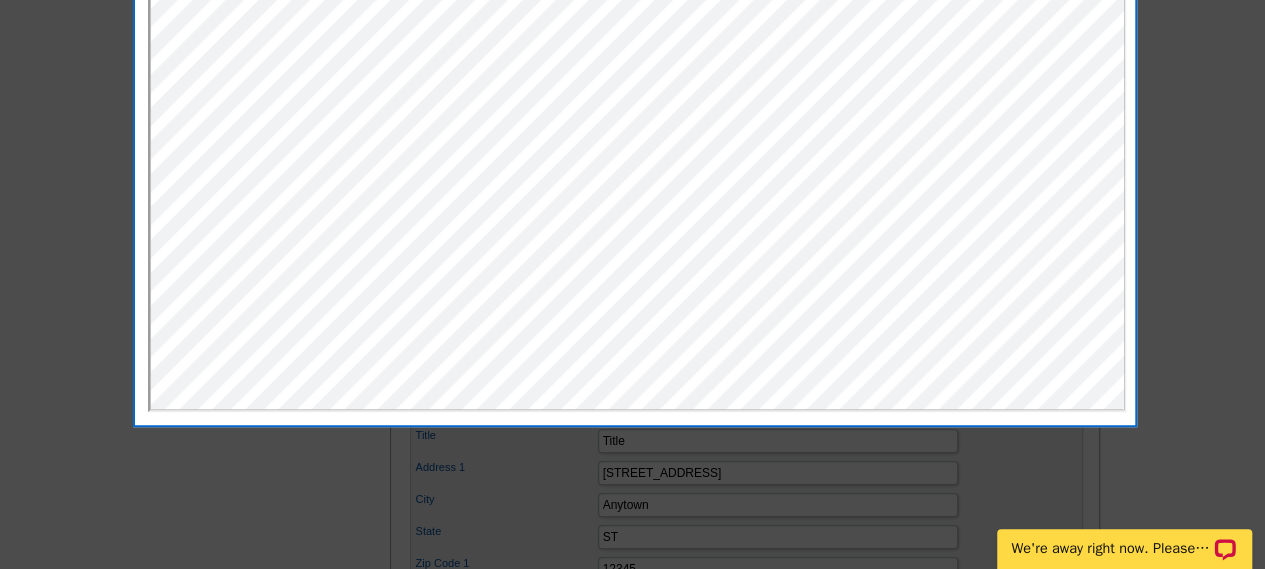 scroll, scrollTop: 1001, scrollLeft: 0, axis: vertical 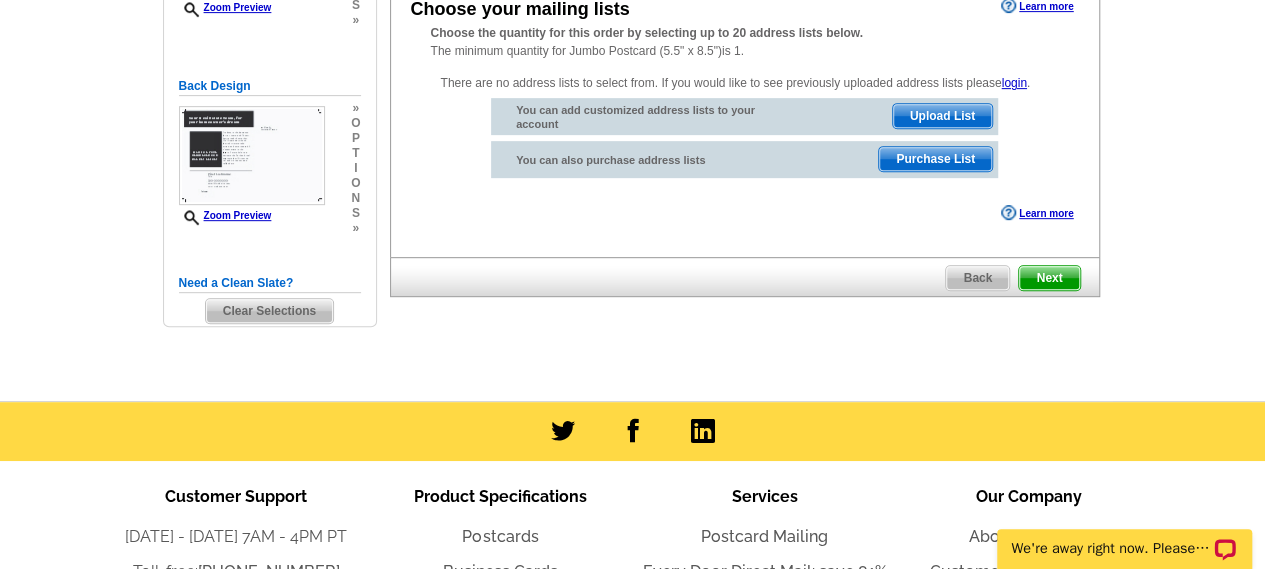 click on "Upload List" at bounding box center [942, 116] 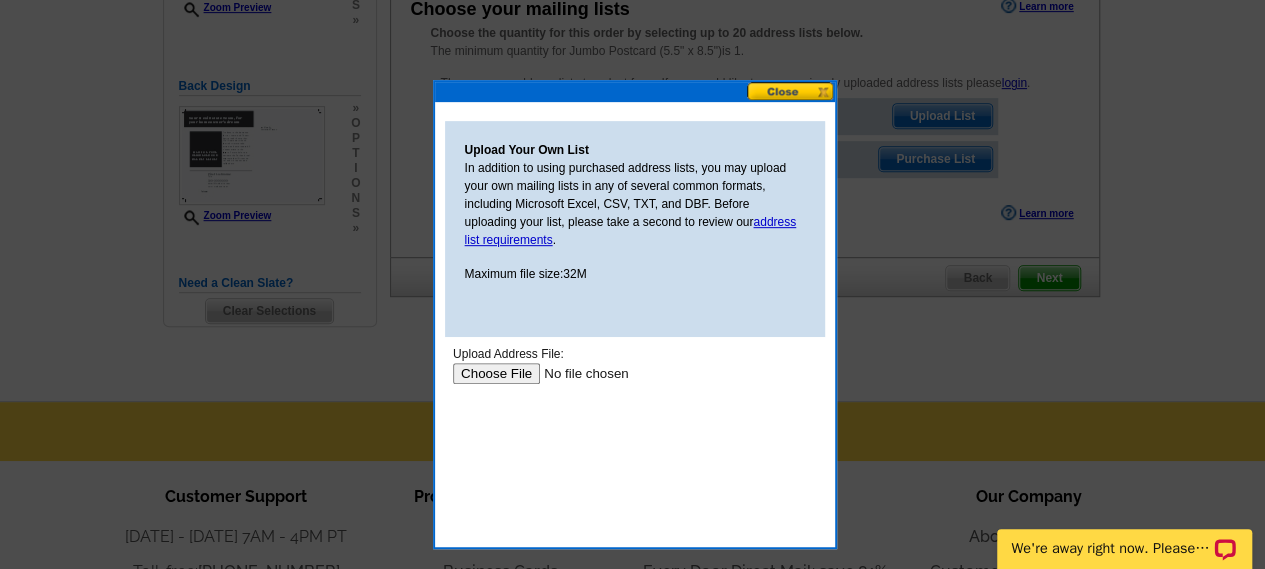 scroll, scrollTop: 0, scrollLeft: 0, axis: both 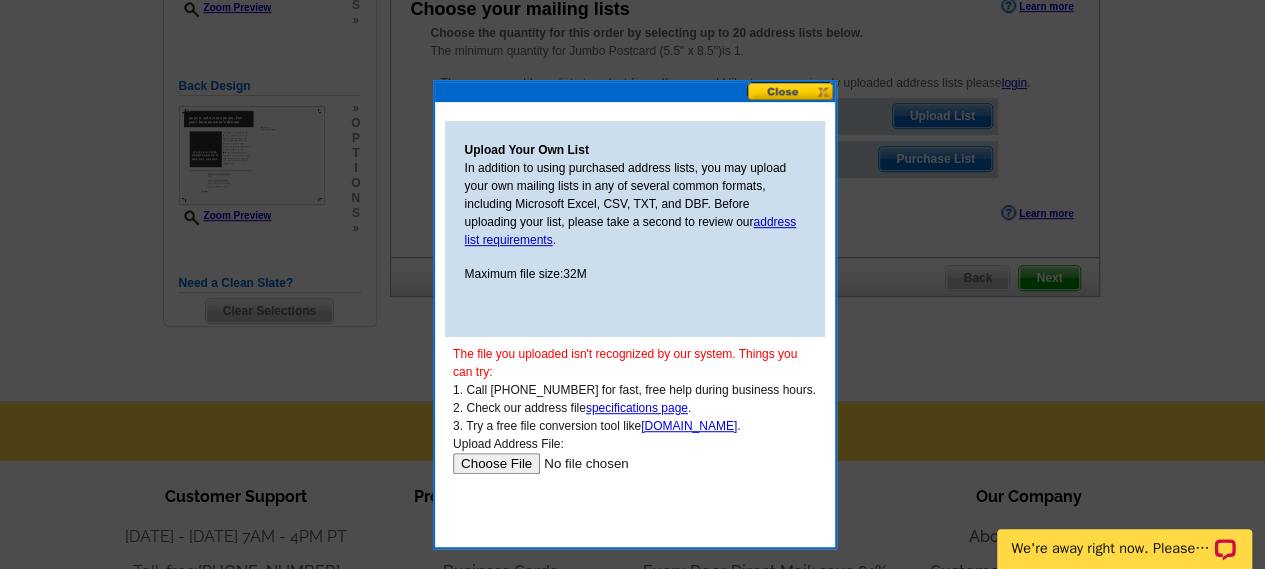click at bounding box center (791, 91) 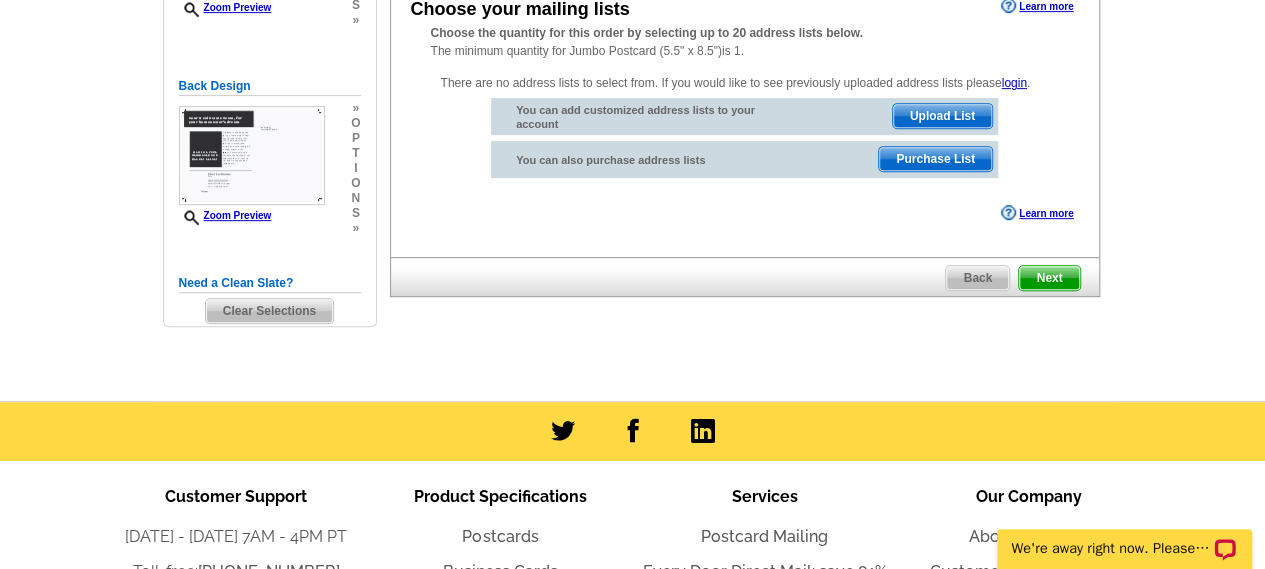 click on "Upload List" at bounding box center (942, 116) 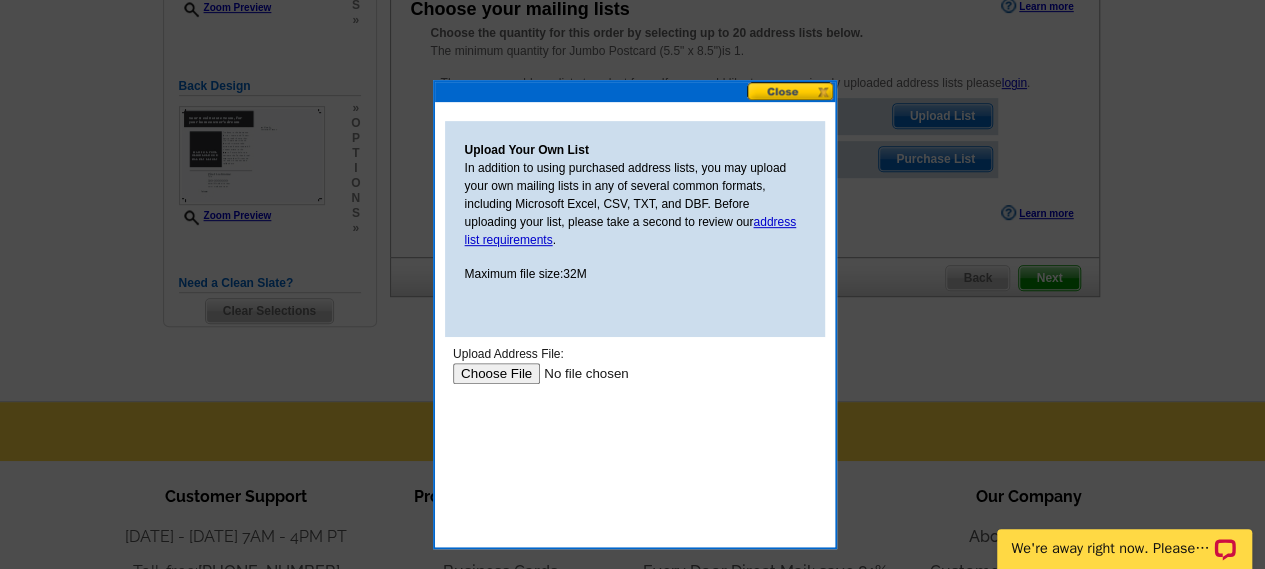 scroll, scrollTop: 0, scrollLeft: 0, axis: both 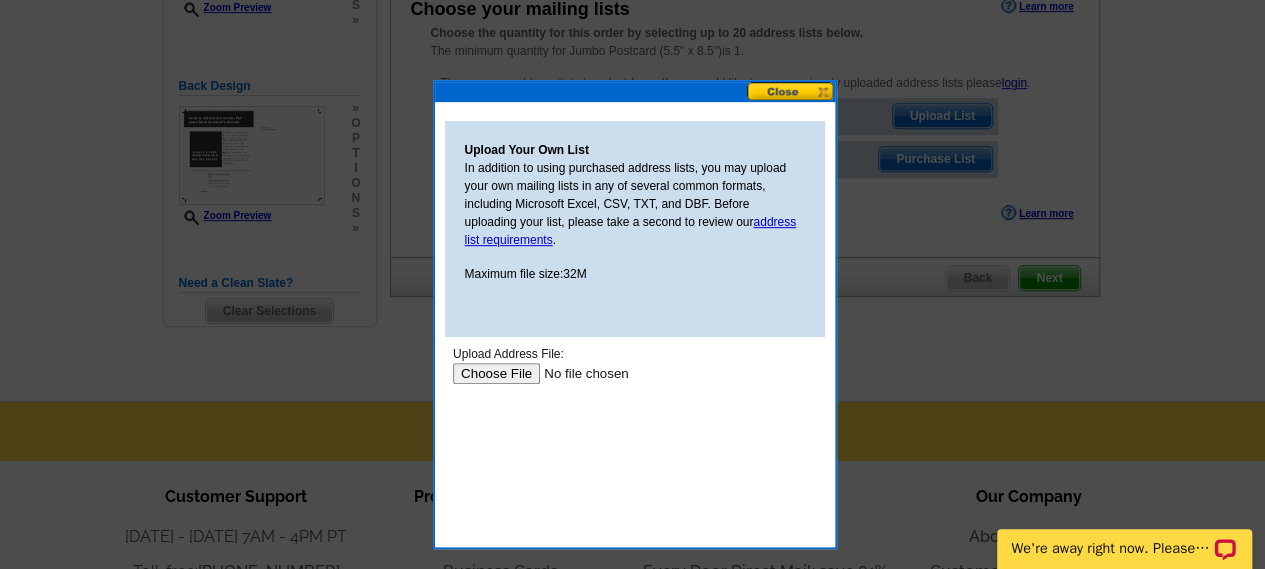 click at bounding box center (578, 373) 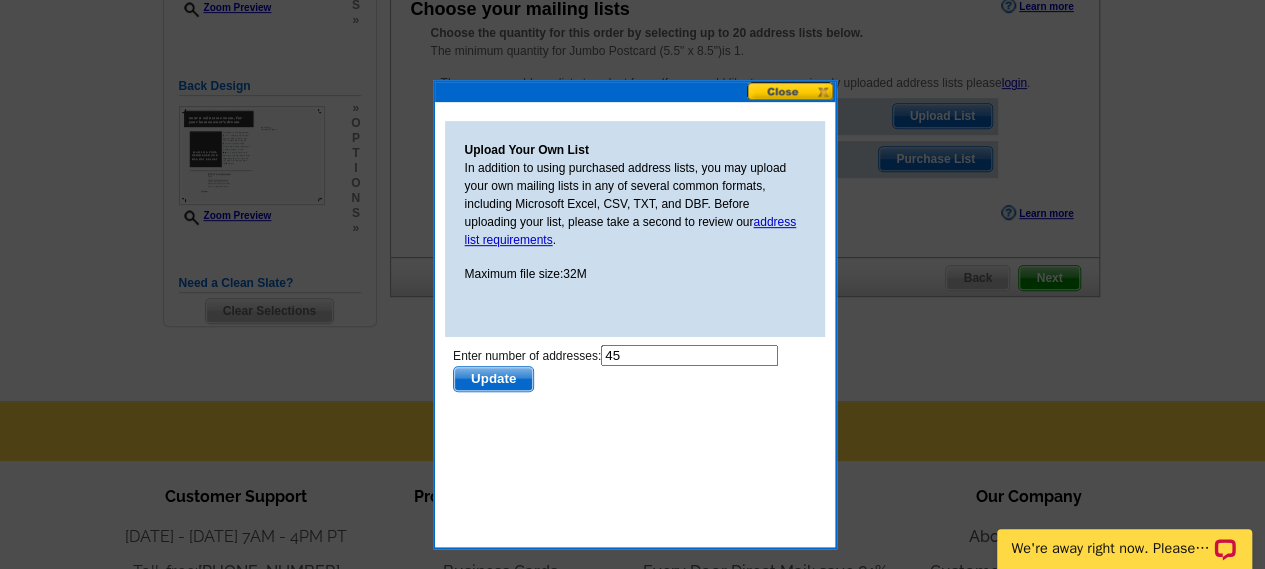 scroll, scrollTop: 0, scrollLeft: 0, axis: both 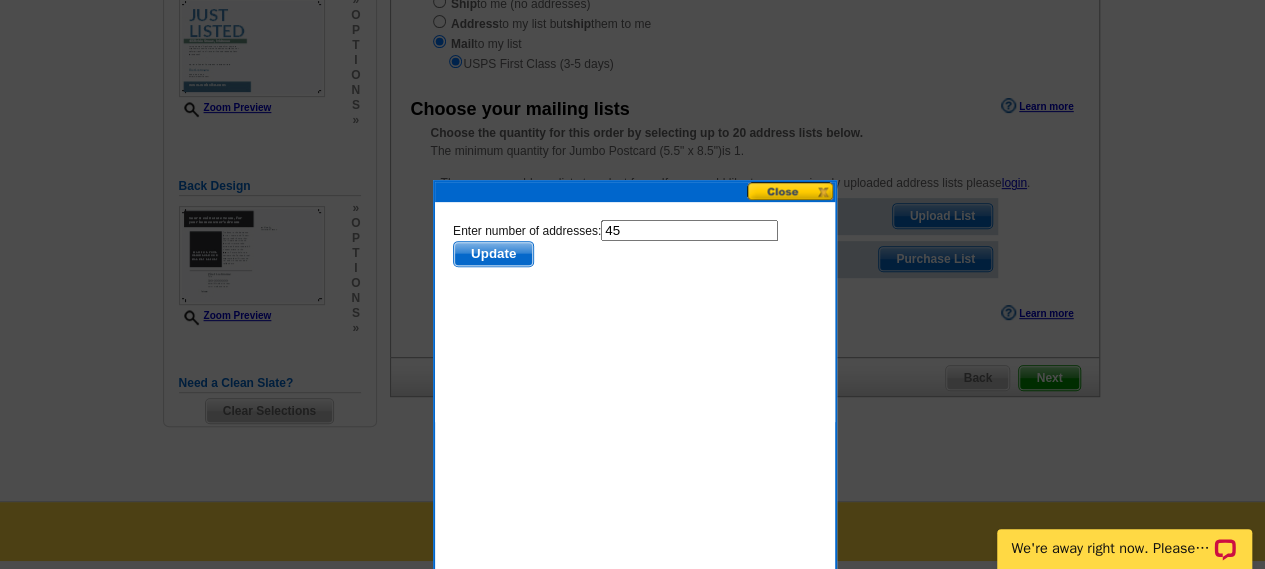 click on "Update" at bounding box center [492, 254] 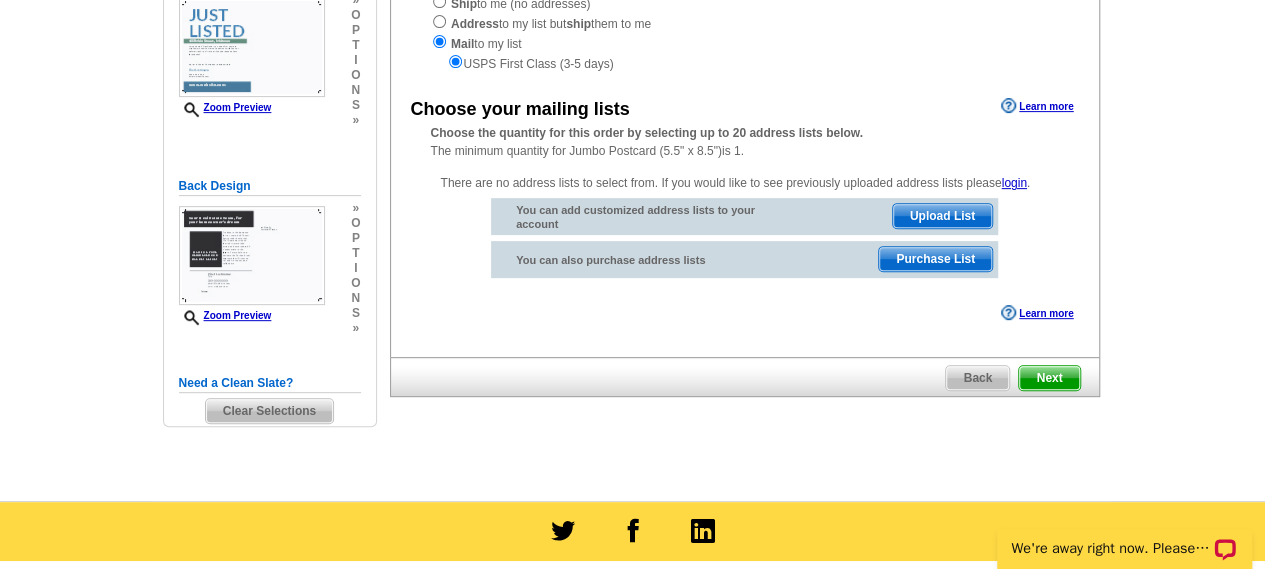 click on "Next" at bounding box center (1049, 378) 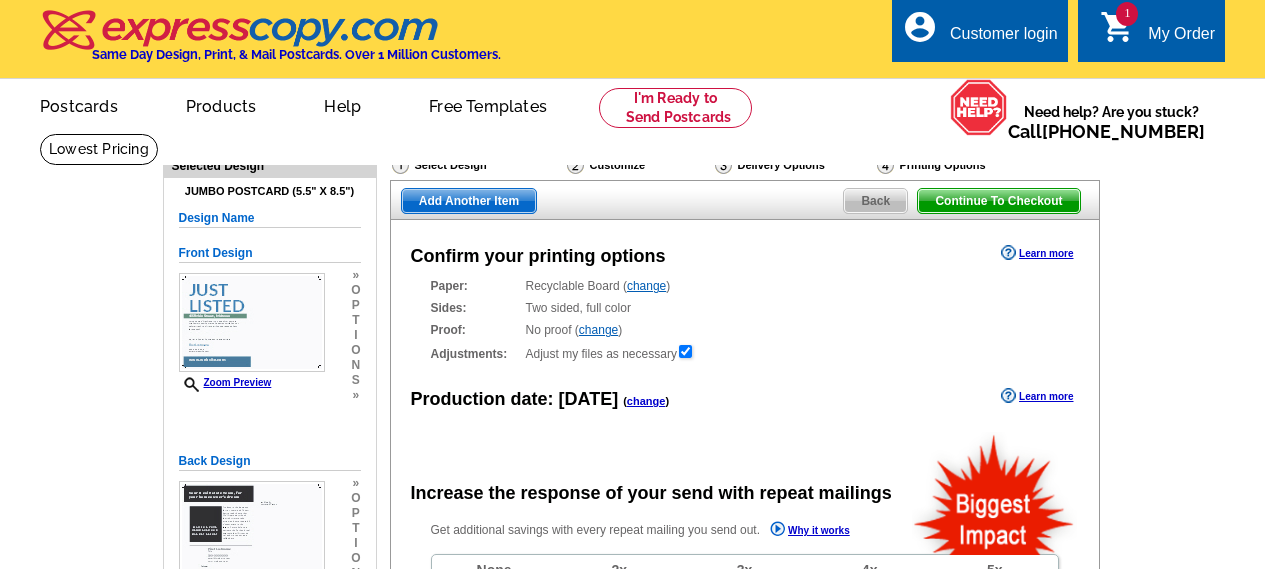 scroll, scrollTop: 0, scrollLeft: 0, axis: both 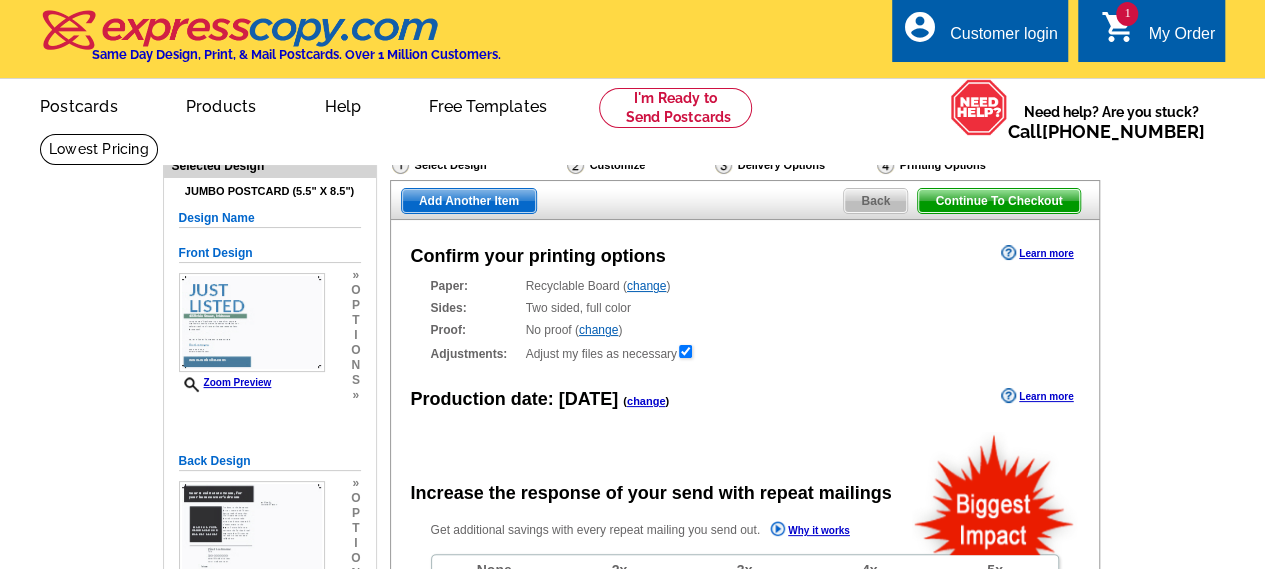 radio on "false" 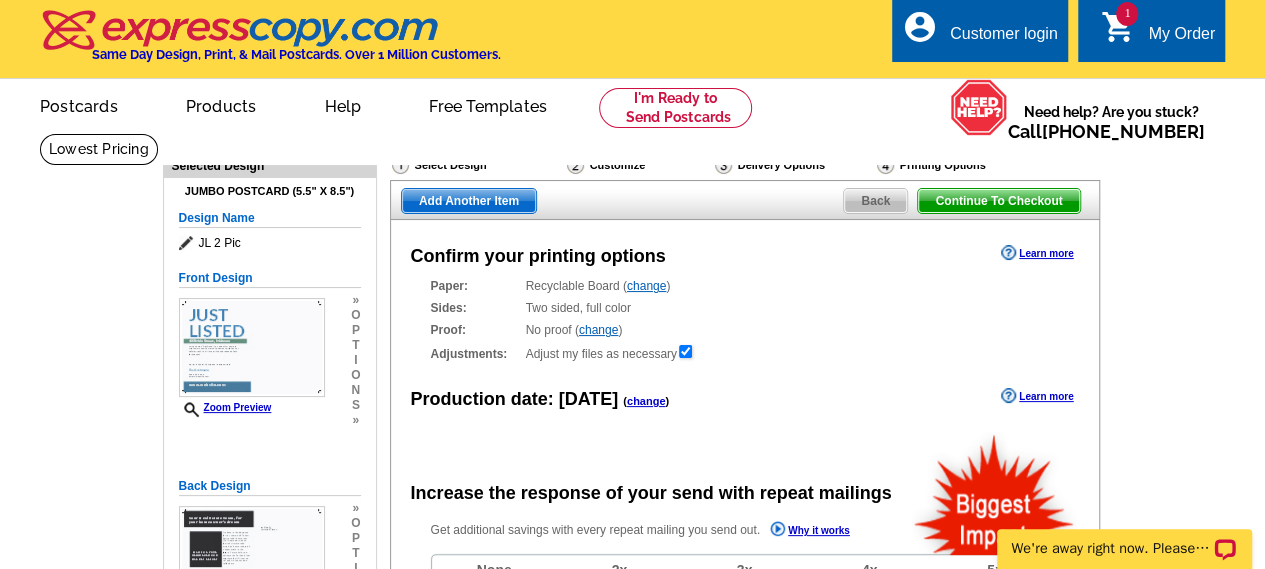 scroll, scrollTop: 0, scrollLeft: 0, axis: both 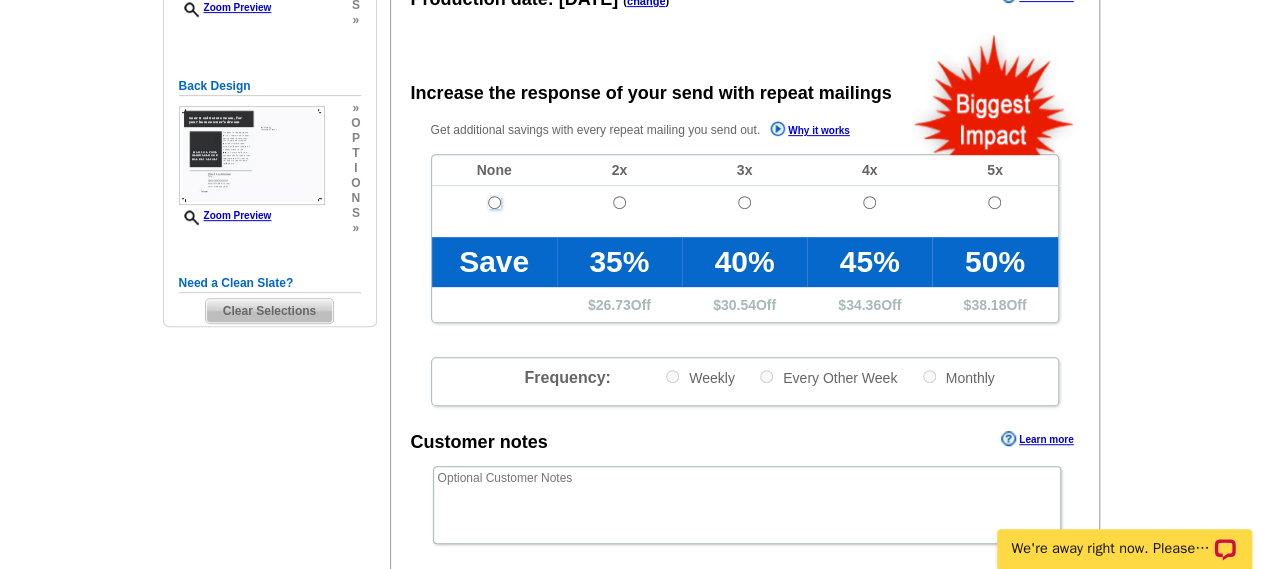 click at bounding box center (494, 202) 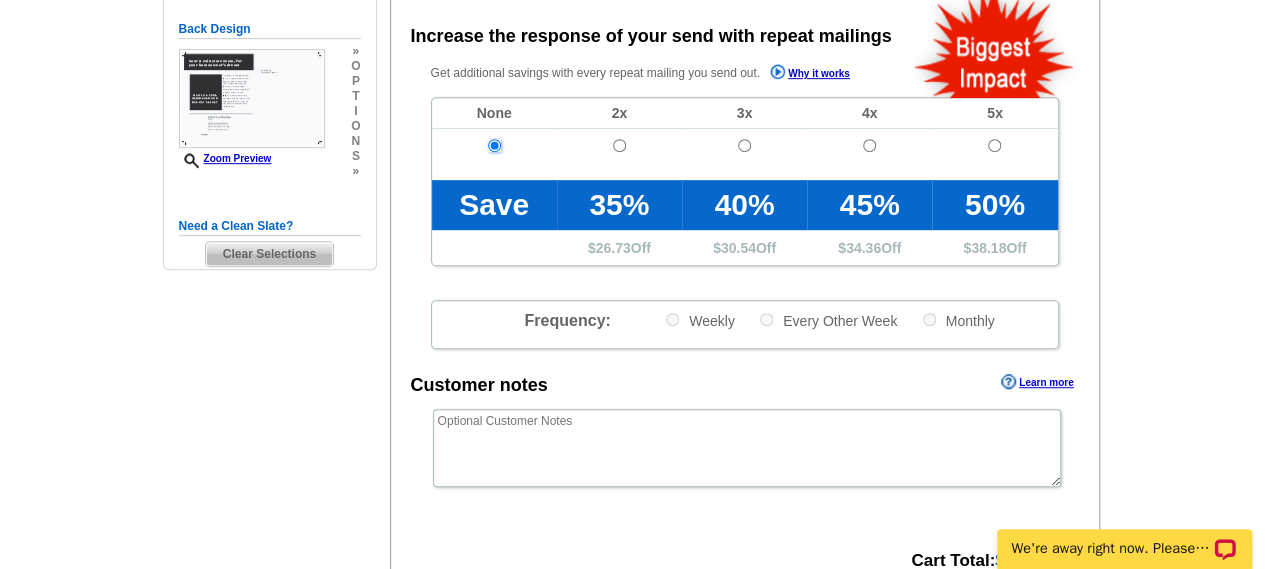 scroll, scrollTop: 500, scrollLeft: 0, axis: vertical 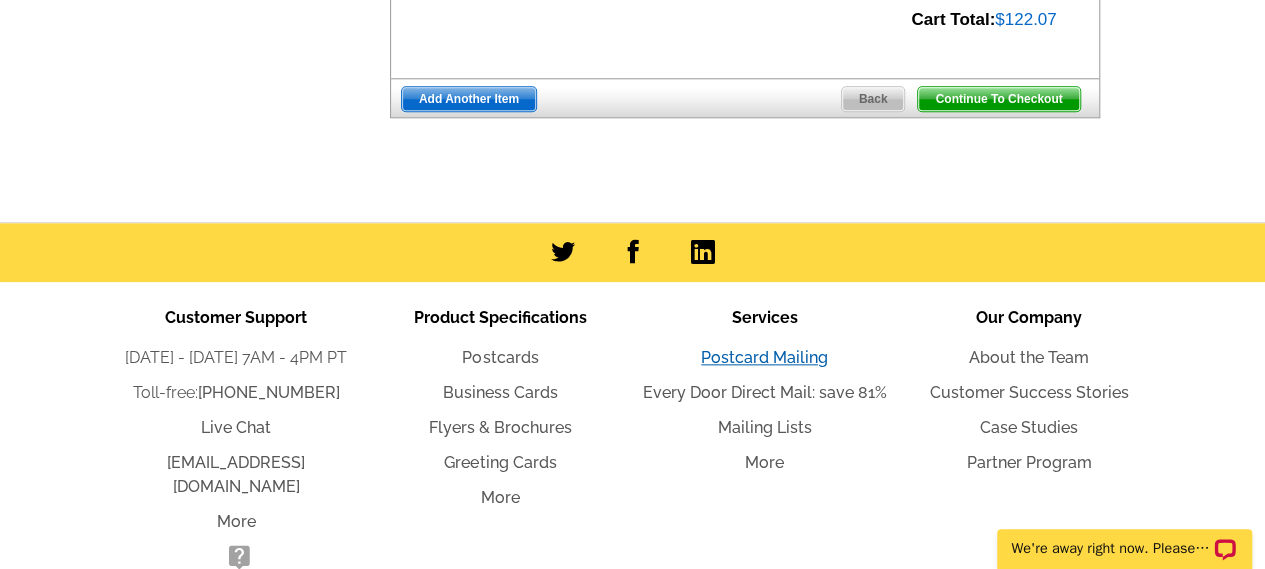 click on "Postcard Mailing" at bounding box center (764, 357) 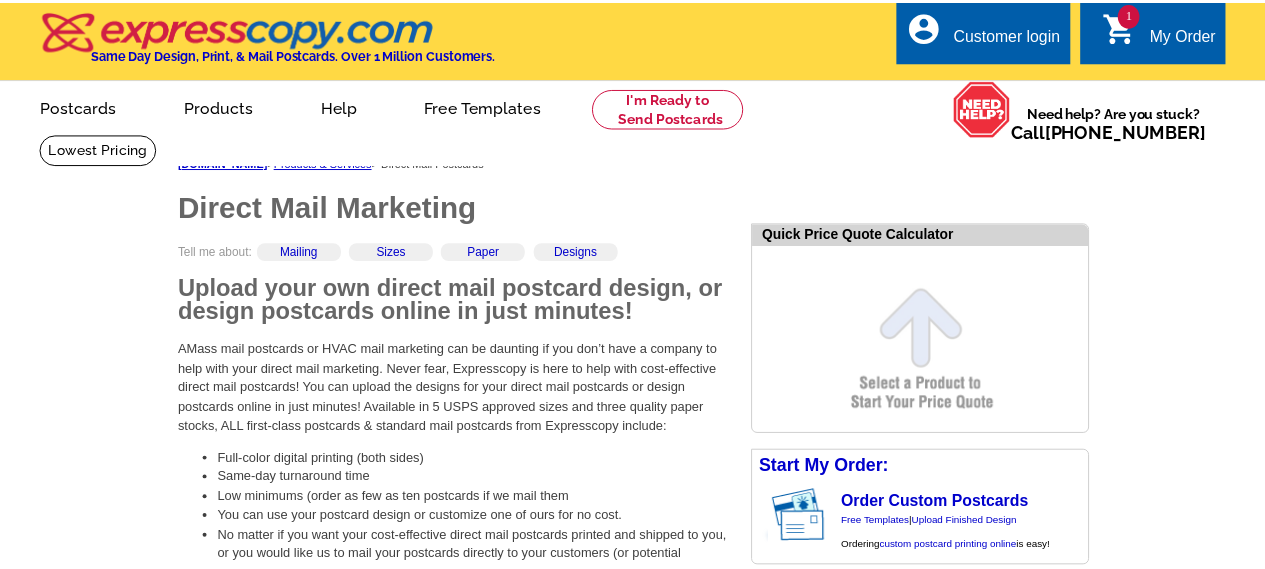 scroll, scrollTop: 0, scrollLeft: 0, axis: both 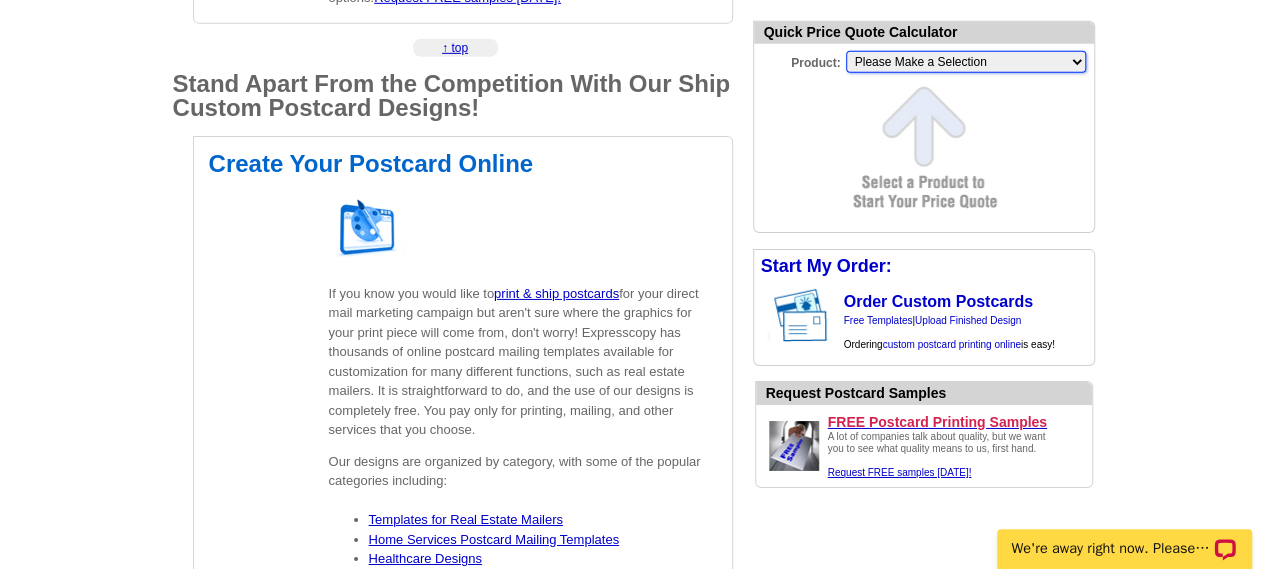 click on "Please Make a Selection Jumbo Postcard (5.5" x 8.5") Regular Postcard (4.25" x 5.6") Panoramic Postcard (5.75" x 11.25") Giant Postcard (8.5" x 11") EDDM Postcard (6.125" x 8.25") Business Card (3.5" x 2") Letter Flyer (8.5" x 11") Tabloid Flyer (11" x 17") Greeting Card (4.5" x 6") Greeting Card - Large (8.5" x 5.5") Door Hanger (4" x 11")" at bounding box center [966, 62] 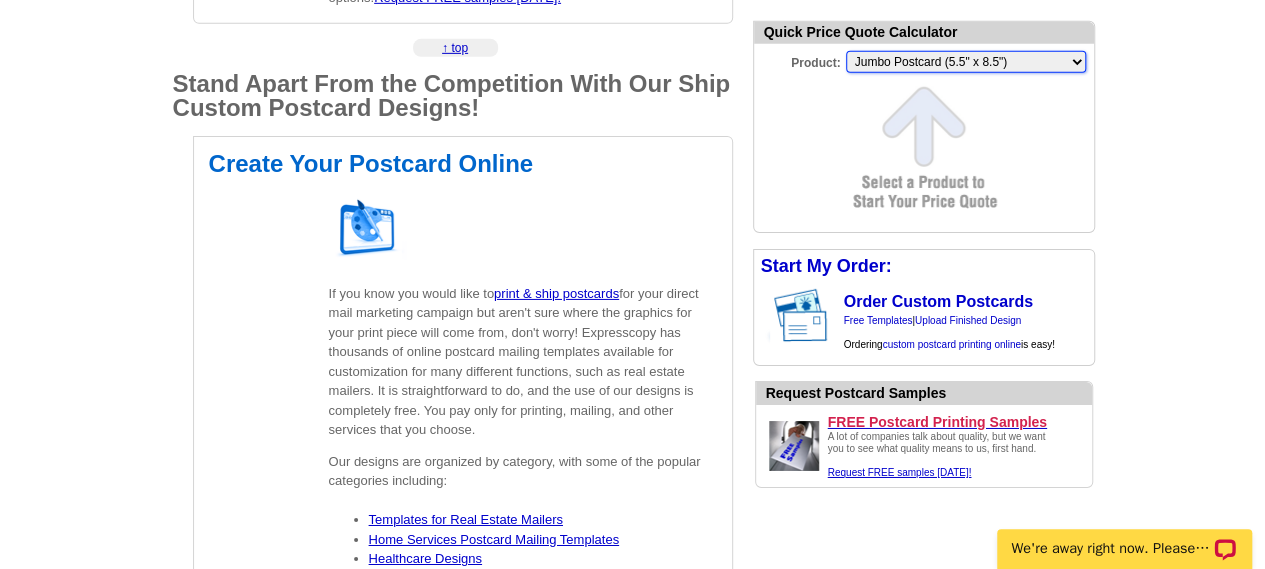 click on "Please Make a Selection Jumbo Postcard (5.5" x 8.5") Regular Postcard (4.25" x 5.6") Panoramic Postcard (5.75" x 11.25") Giant Postcard (8.5" x 11") EDDM Postcard (6.125" x 8.25") Business Card (3.5" x 2") Letter Flyer (8.5" x 11") Tabloid Flyer (11" x 17") Greeting Card (4.5" x 6") Greeting Card - Large (8.5" x 5.5") Door Hanger (4" x 11")" at bounding box center (966, 62) 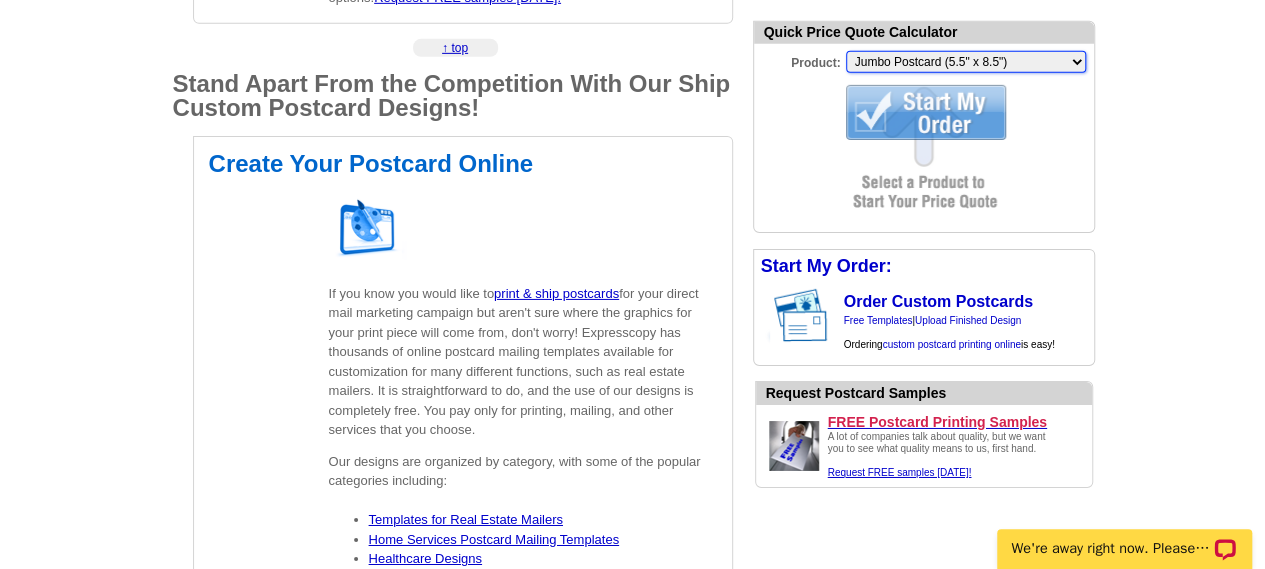 scroll, scrollTop: 0, scrollLeft: 0, axis: both 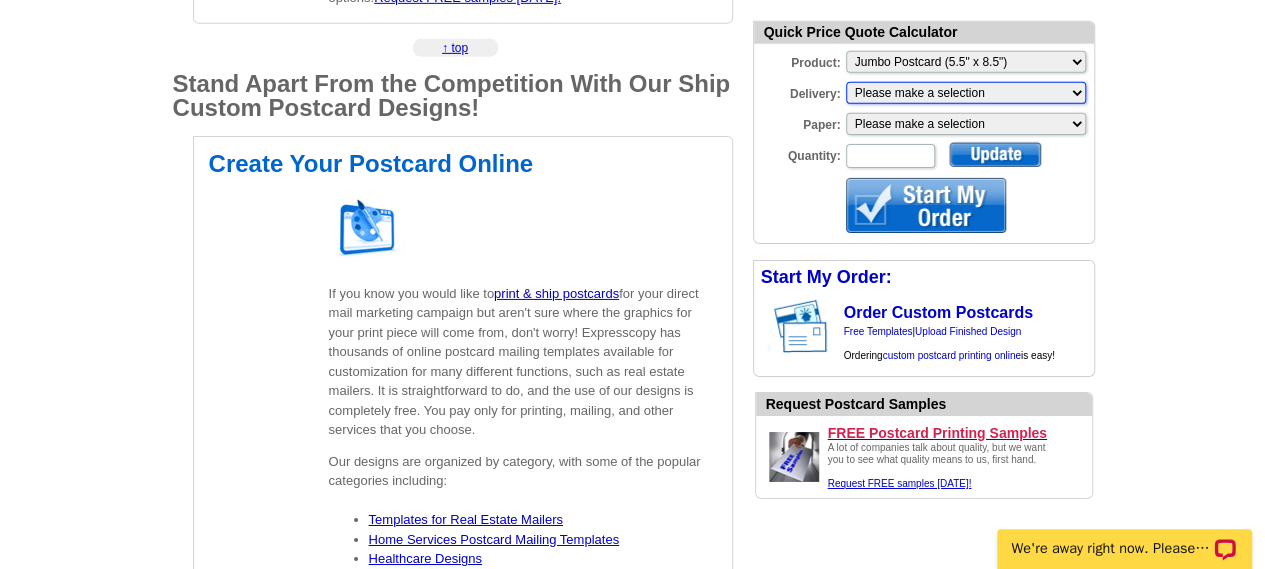 click on "Please make a selection Print + Address+USPS First Class Print-Only+Shipped To You Print + Address+Shipped To You" at bounding box center (966, 93) 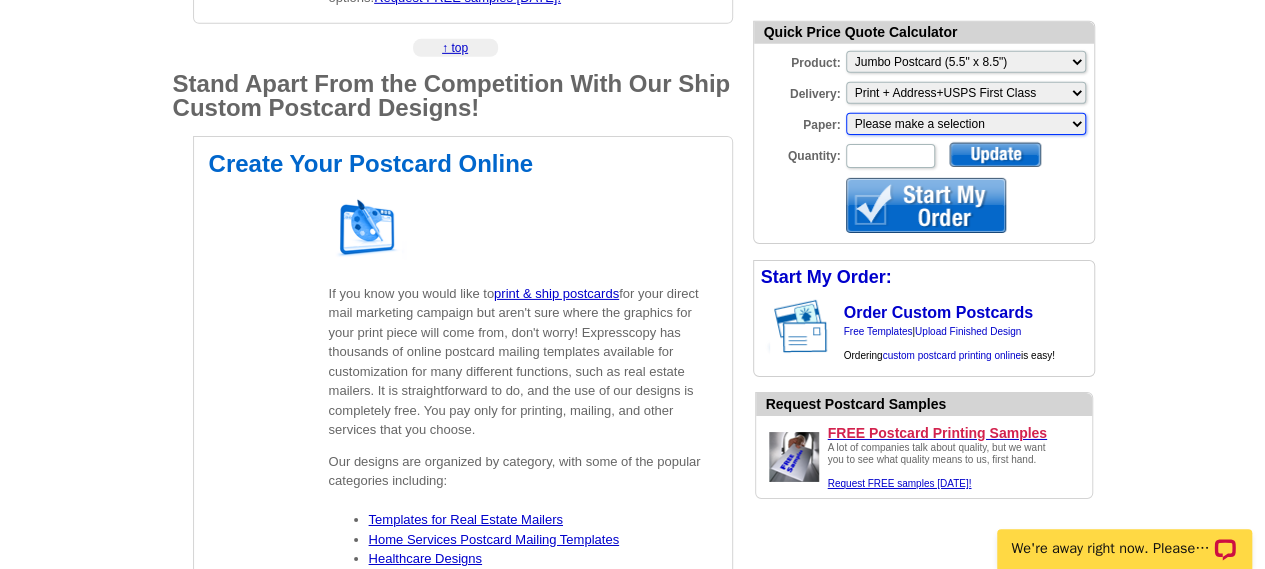 click on "Please make a selection Recyclable Board Magnetic Stock" at bounding box center (966, 124) 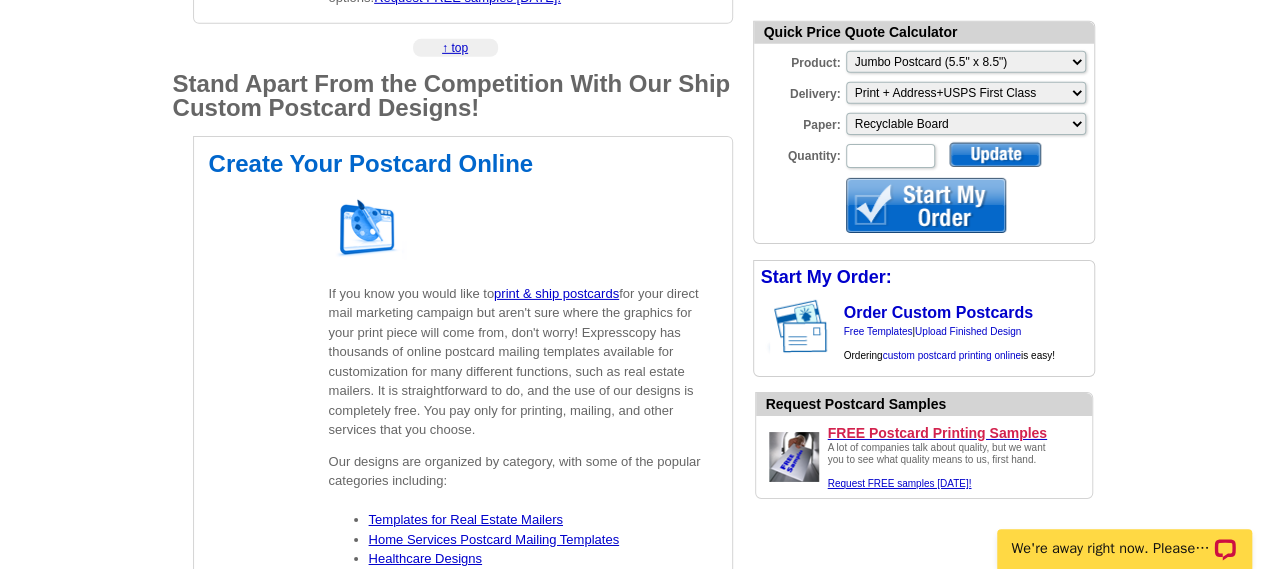 select on "3" 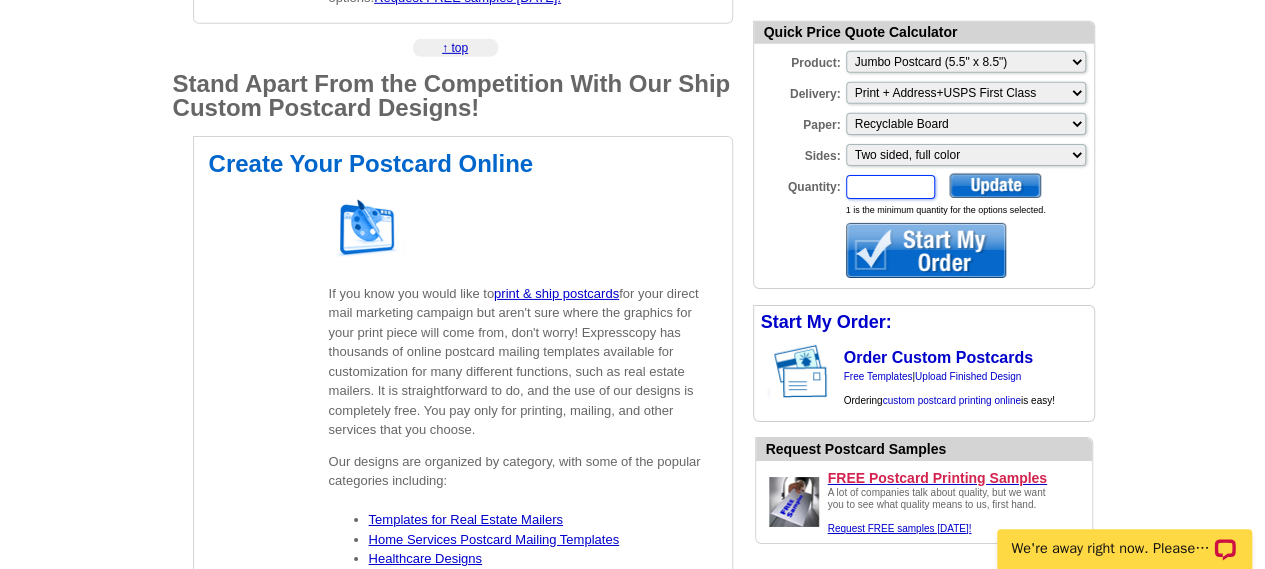 click on "Quantity:" at bounding box center [890, 187] 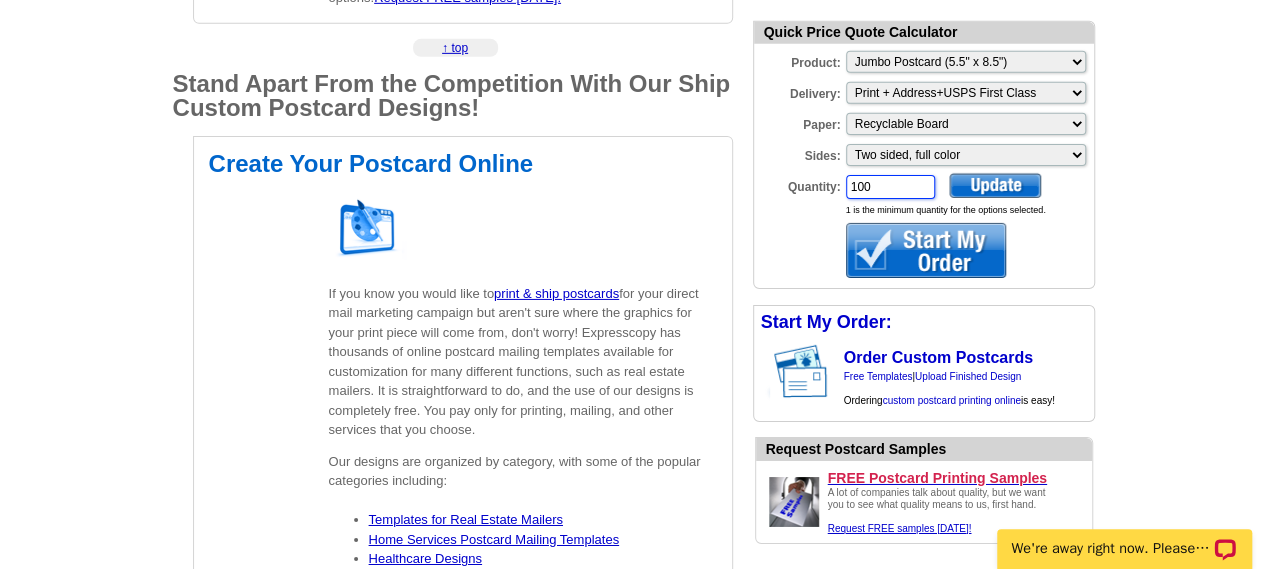 type on "100" 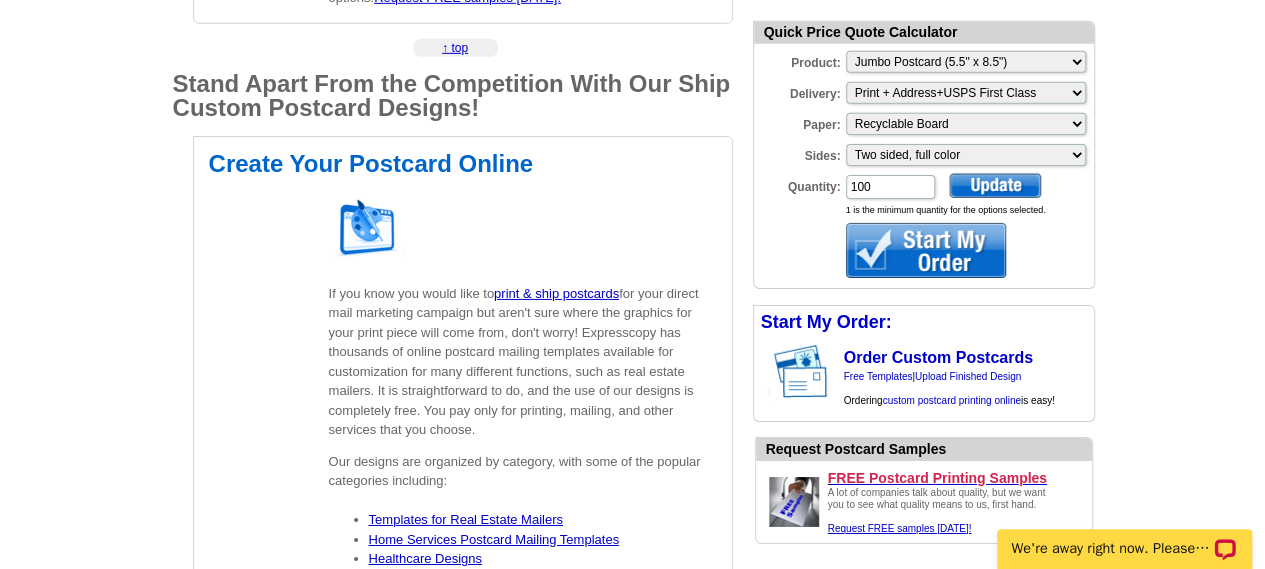 click at bounding box center (995, 185) 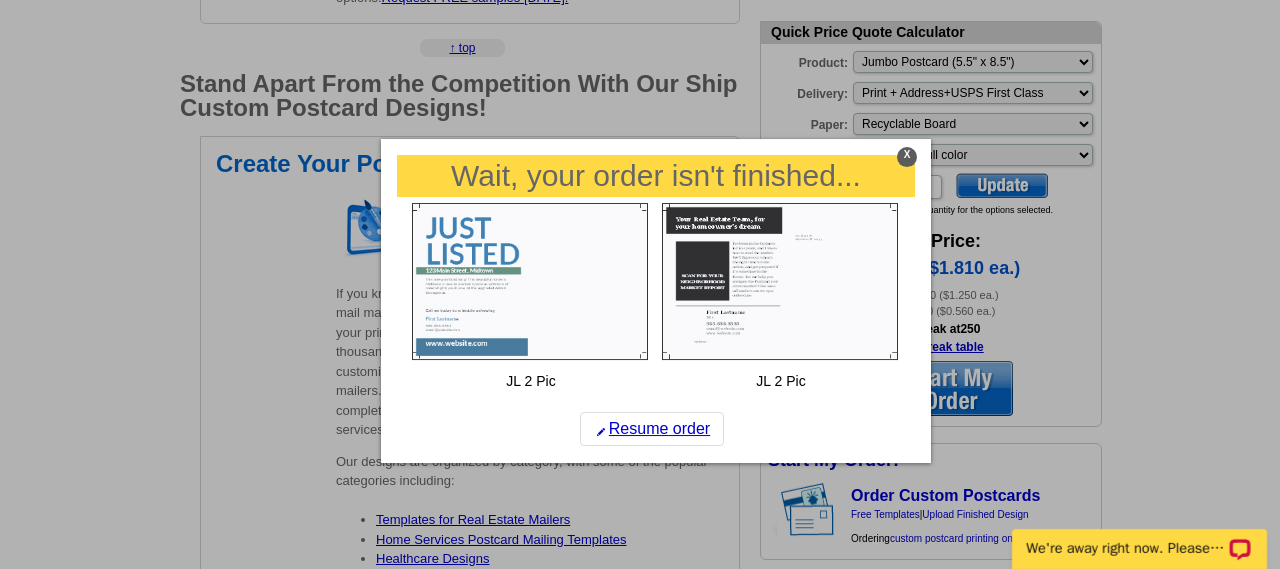 click on "X" at bounding box center [907, 157] 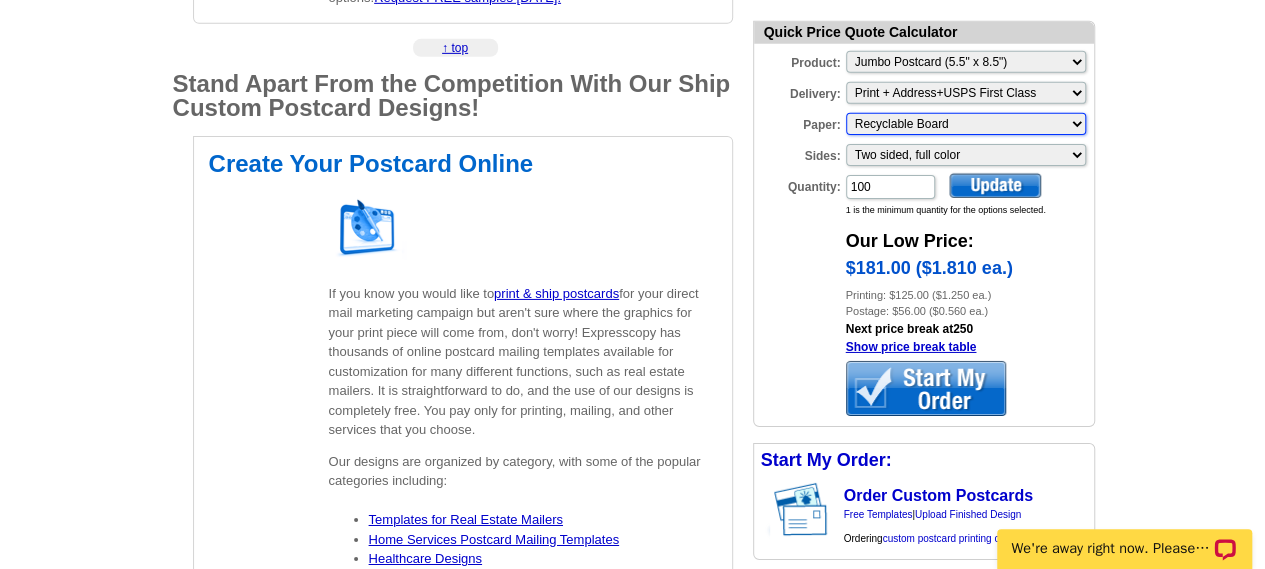 click on "Please make a selection Recyclable Board Magnetic Stock" at bounding box center [966, 124] 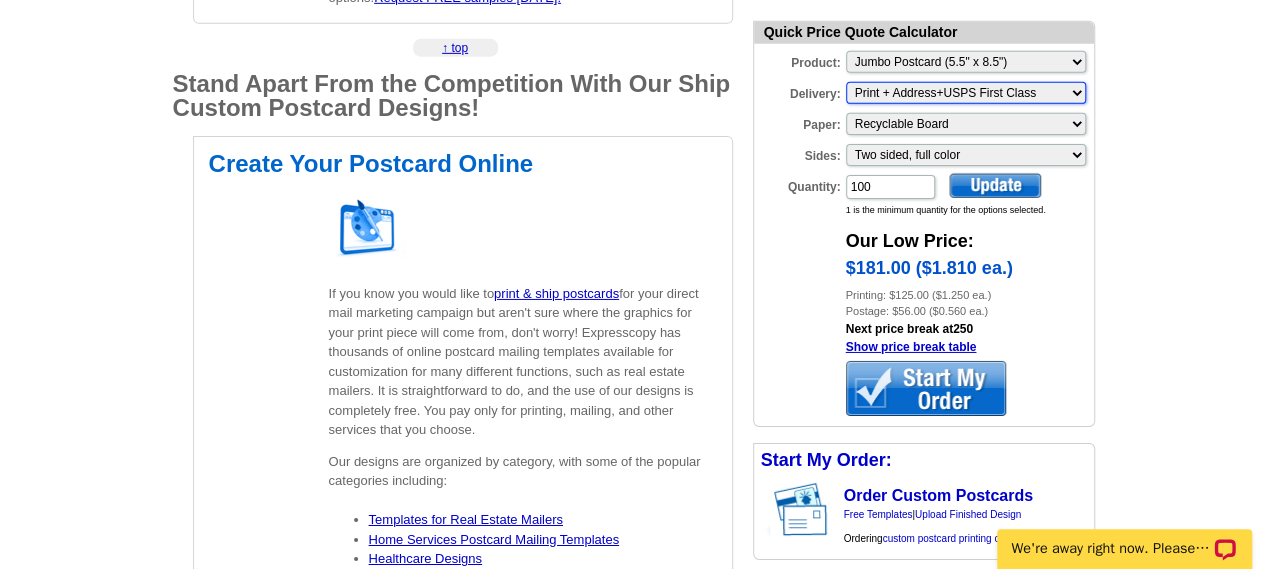 click on "Please make a selection Print + Address+USPS First Class Print + Address+Shipped To You Print-Only+Shipped To You" at bounding box center (966, 93) 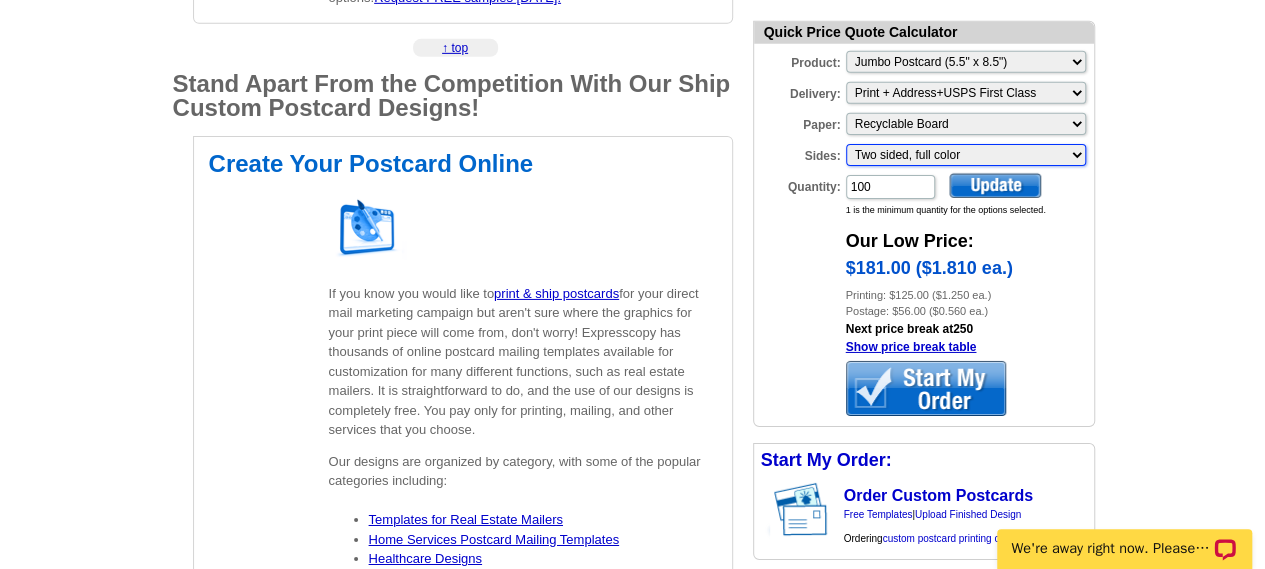 click on "Please make a selection Two sided, full color" at bounding box center (966, 155) 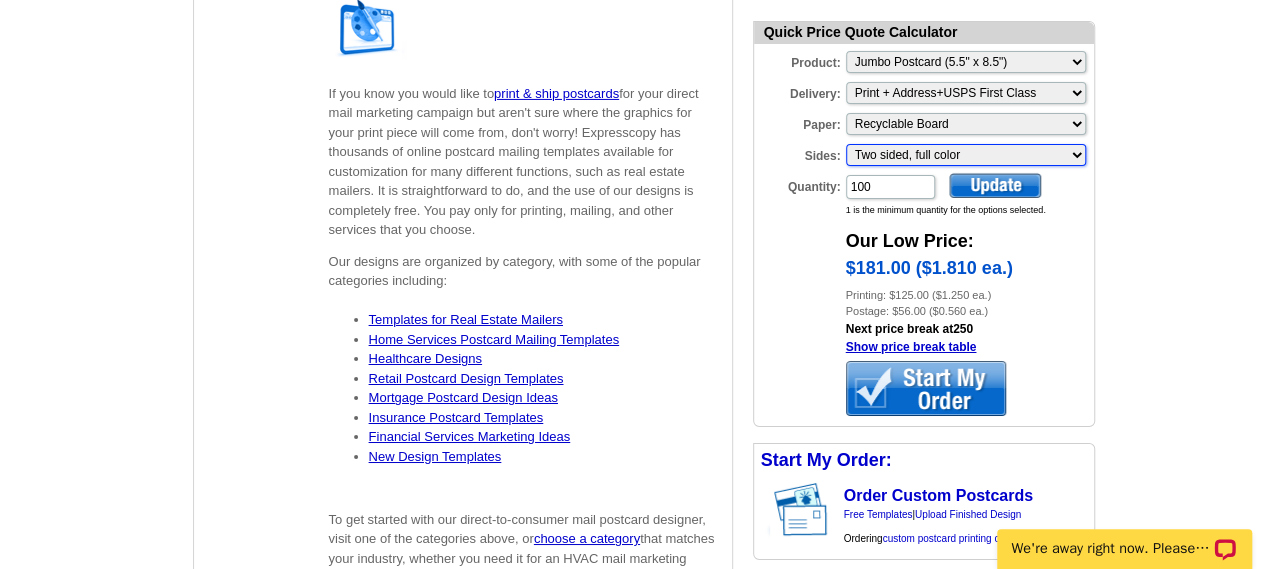 scroll, scrollTop: 3300, scrollLeft: 0, axis: vertical 